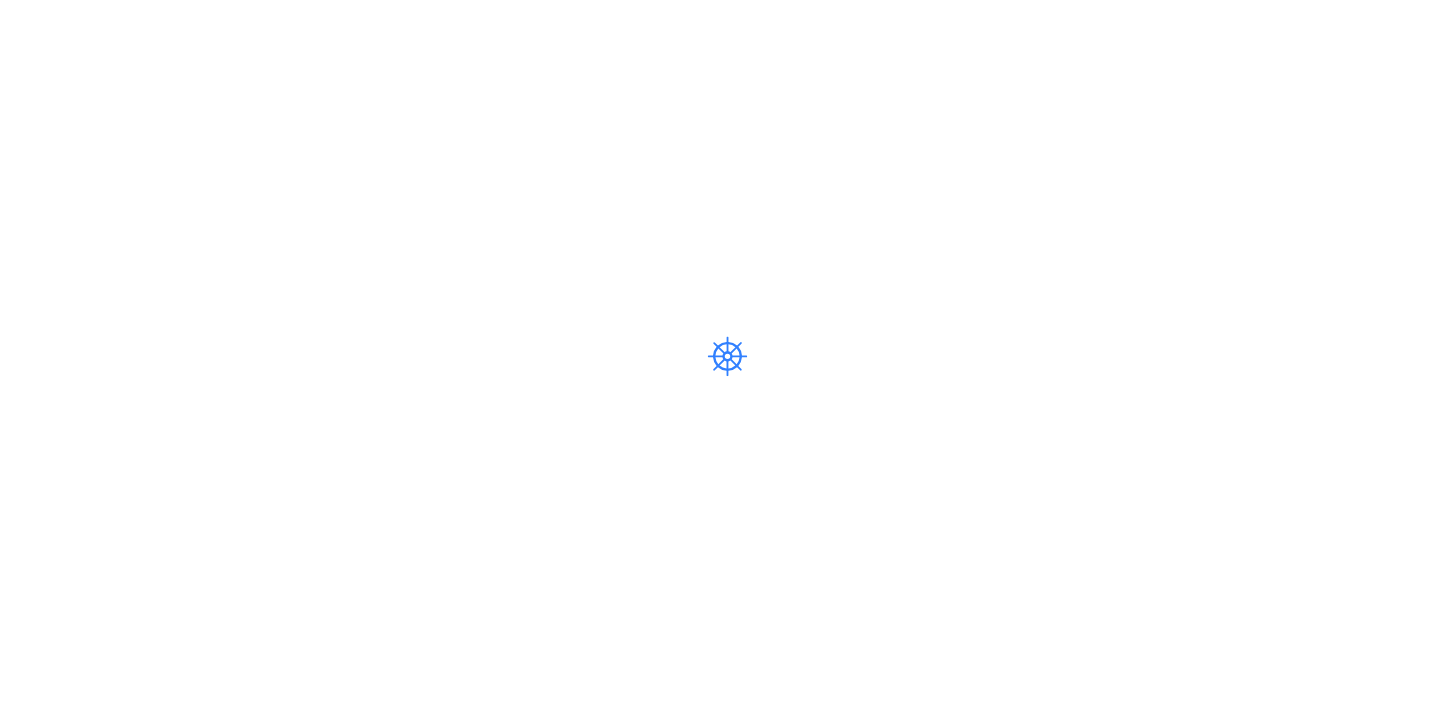 scroll, scrollTop: 0, scrollLeft: 0, axis: both 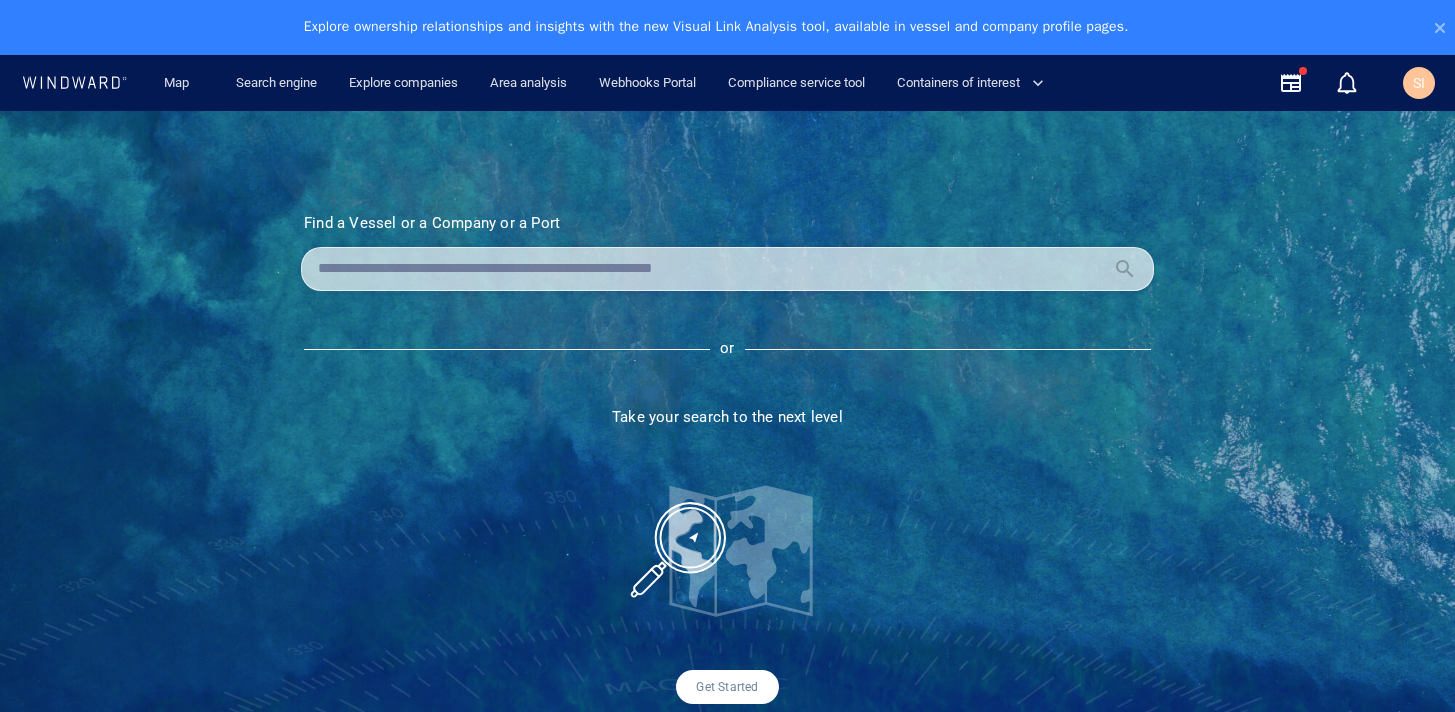 click at bounding box center (711, 269) 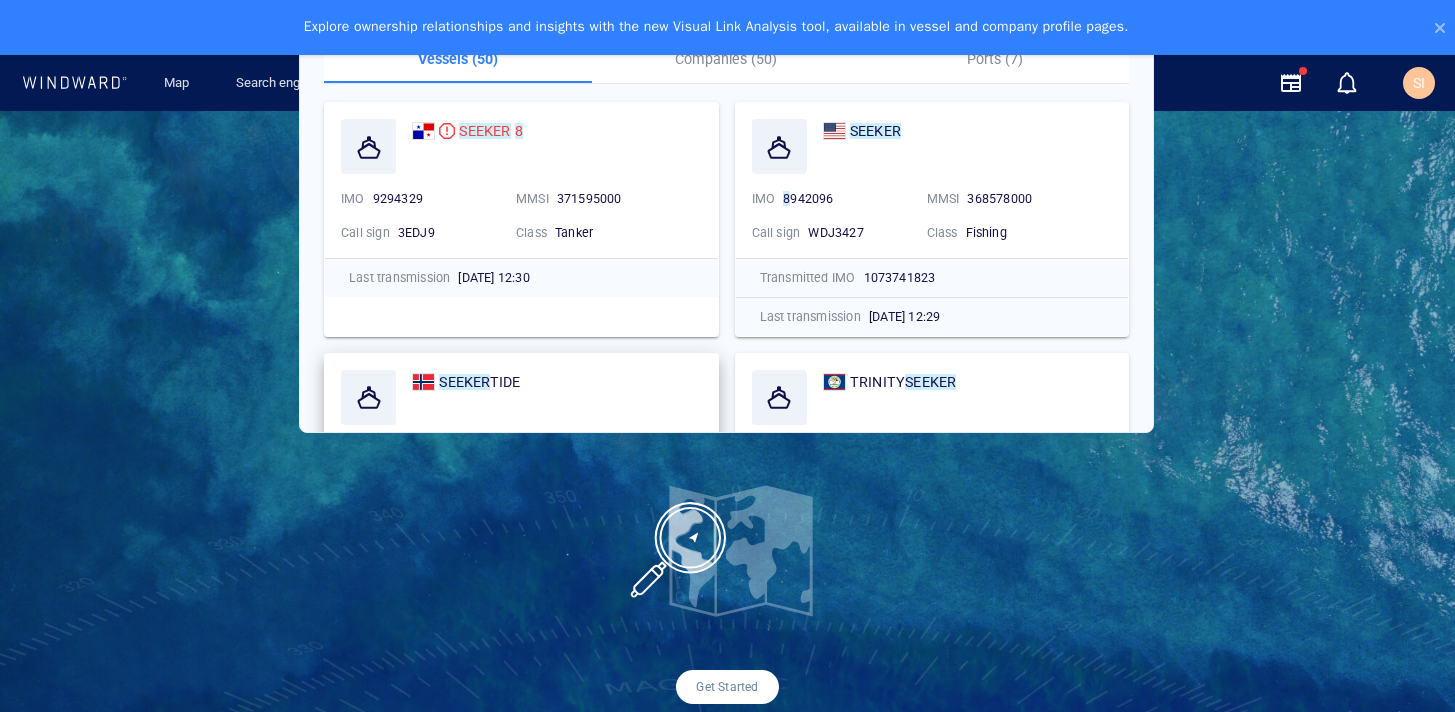 type on "********" 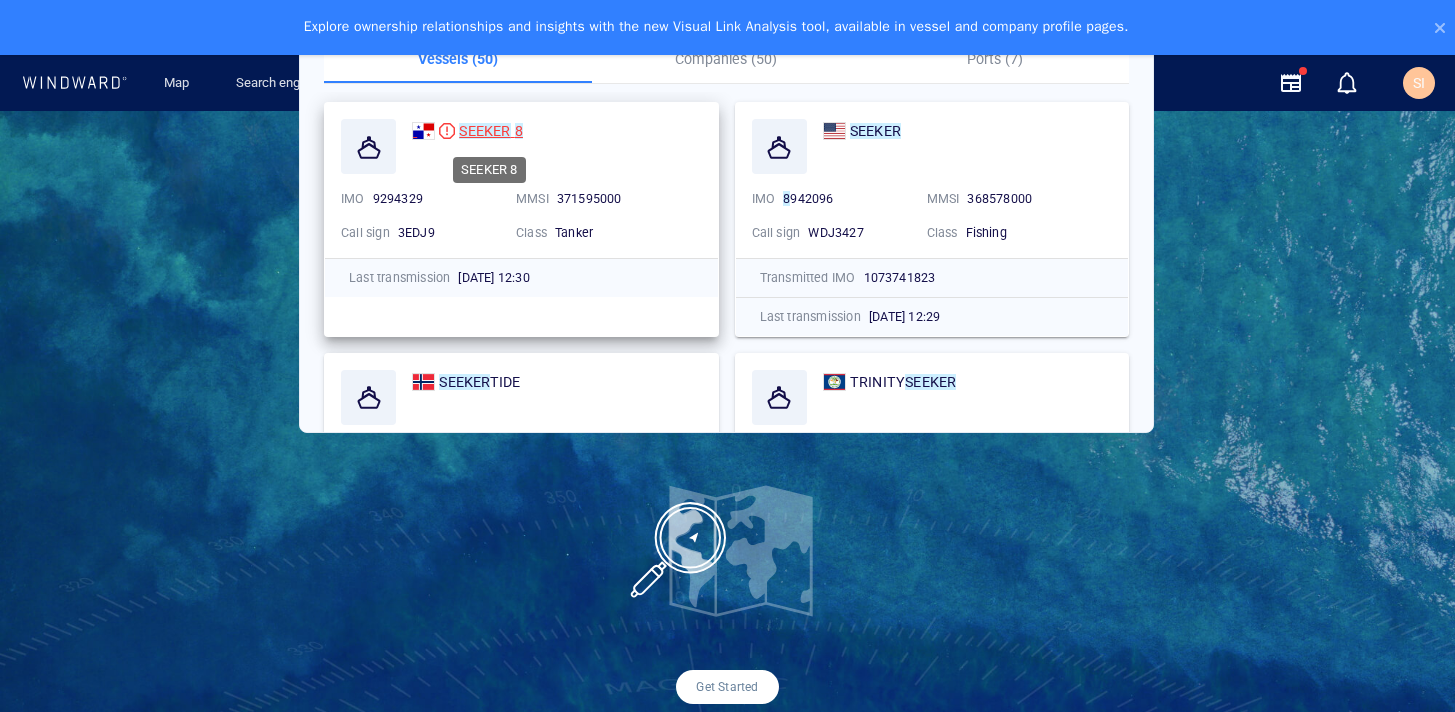click on "SEEKER" at bounding box center [484, 131] 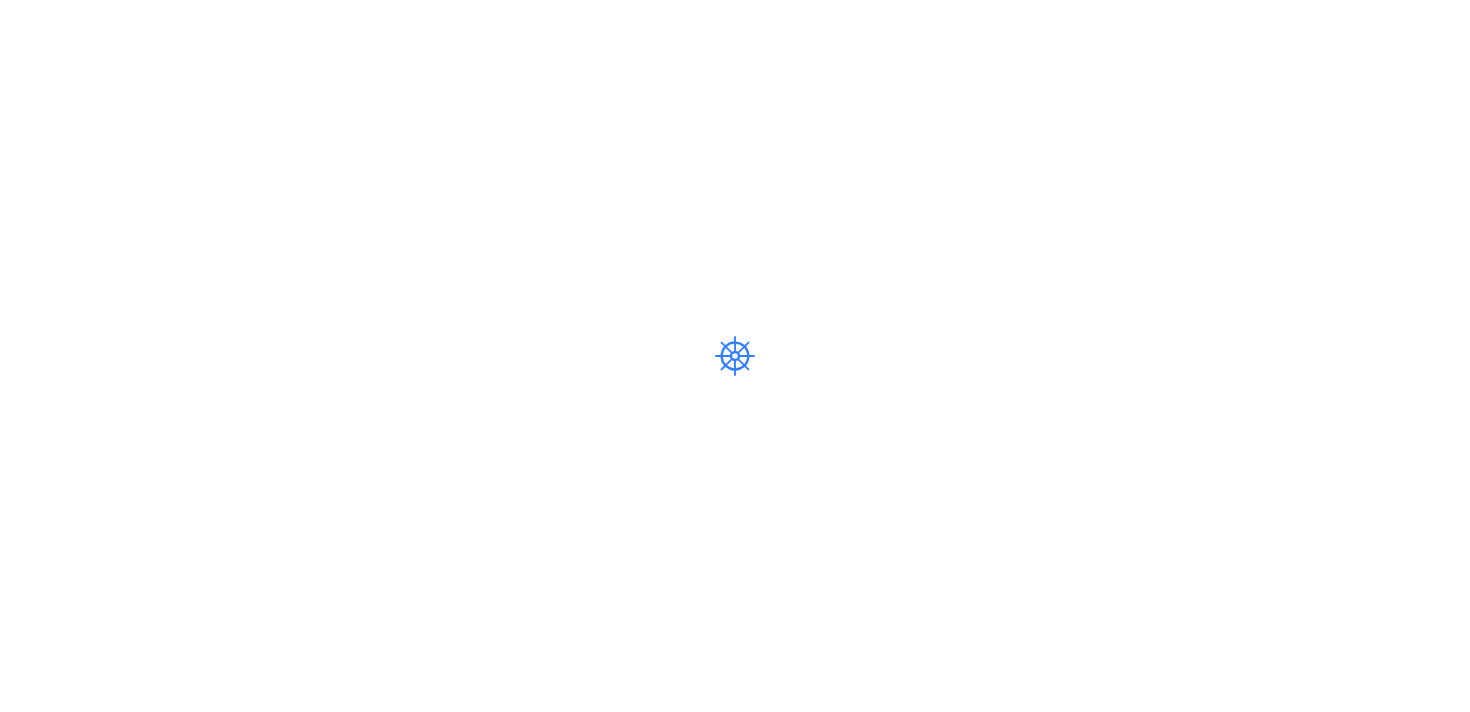scroll, scrollTop: 0, scrollLeft: 0, axis: both 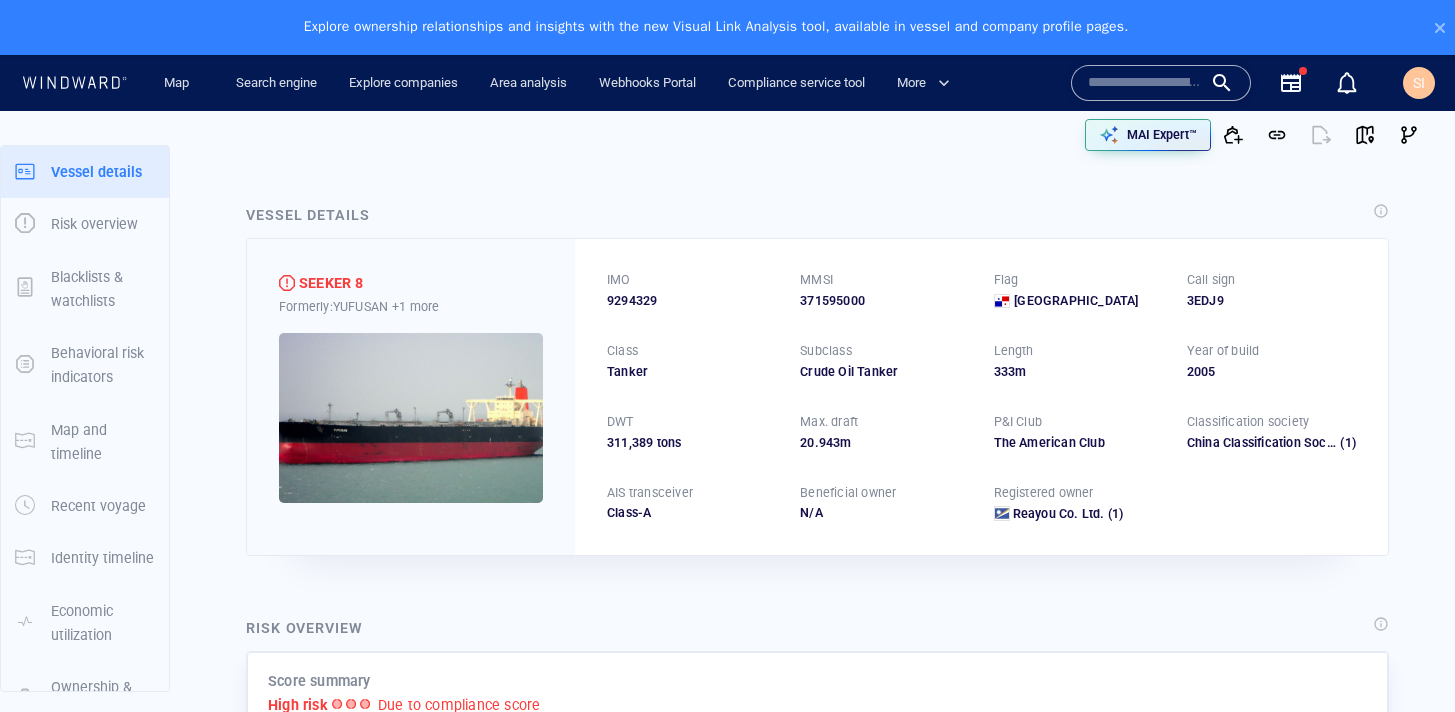 click on "Vessel details SEEKER 8 Formerly:  [PERSON_NAME] +1 more IMO 9294329 MMSI 371595000 Flag     Panama Call sign 3EDJ9 Class     Tanker Subclass Crude Oil Tanker Length 333  m Year of build 2005 DWT 311,389 tons Max. draft 20 . 943  m P&I Club The American Club Classification society China Classification Society   (1) AIS transceiver Class-A Beneficial owner N/A Registered owner Reayou Co. Ltd.   (1) Risk overview Score summary High risk Due to compliance score [PERSON_NAME] risk  score  New  -  Low risk Set a new custom defined risk for this vessel [PERSON_NAME] defined risk indicators This vessel doesn’t answer to the criteria of any saved query with a custom defined risk Set a new custom defined risk compliance  score  -  High risk Since  [DATE] Related regimes [GEOGRAPHIC_DATA] Russia sanctions & screening indicators List & registry Sanctioned vessel 0 Sanctioned country flag 0 Former sanctioned flag 0 Sanctioned company 0 Company in sanctioned country 0 compliance behavioral indicators Identity ID & location manipulation 5 0 1" at bounding box center [817, 3227] 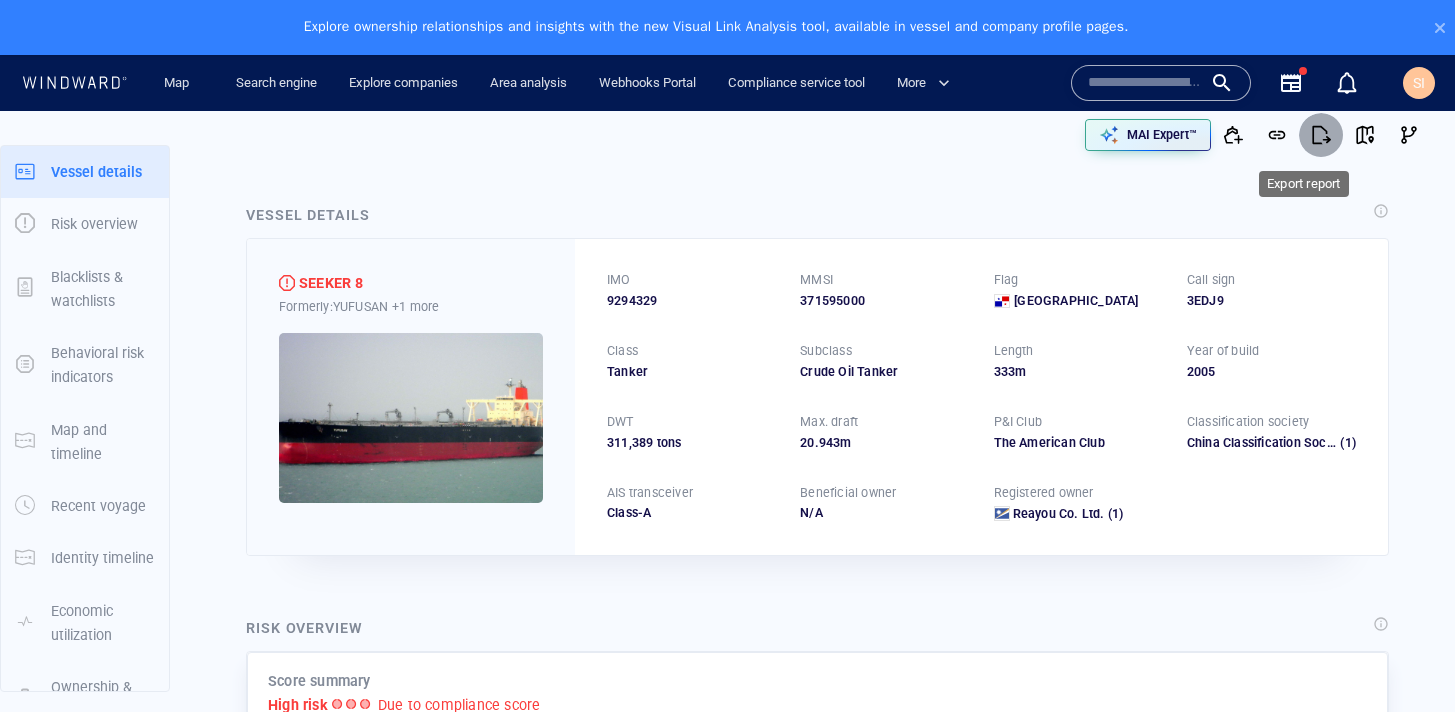 click at bounding box center (1321, 135) 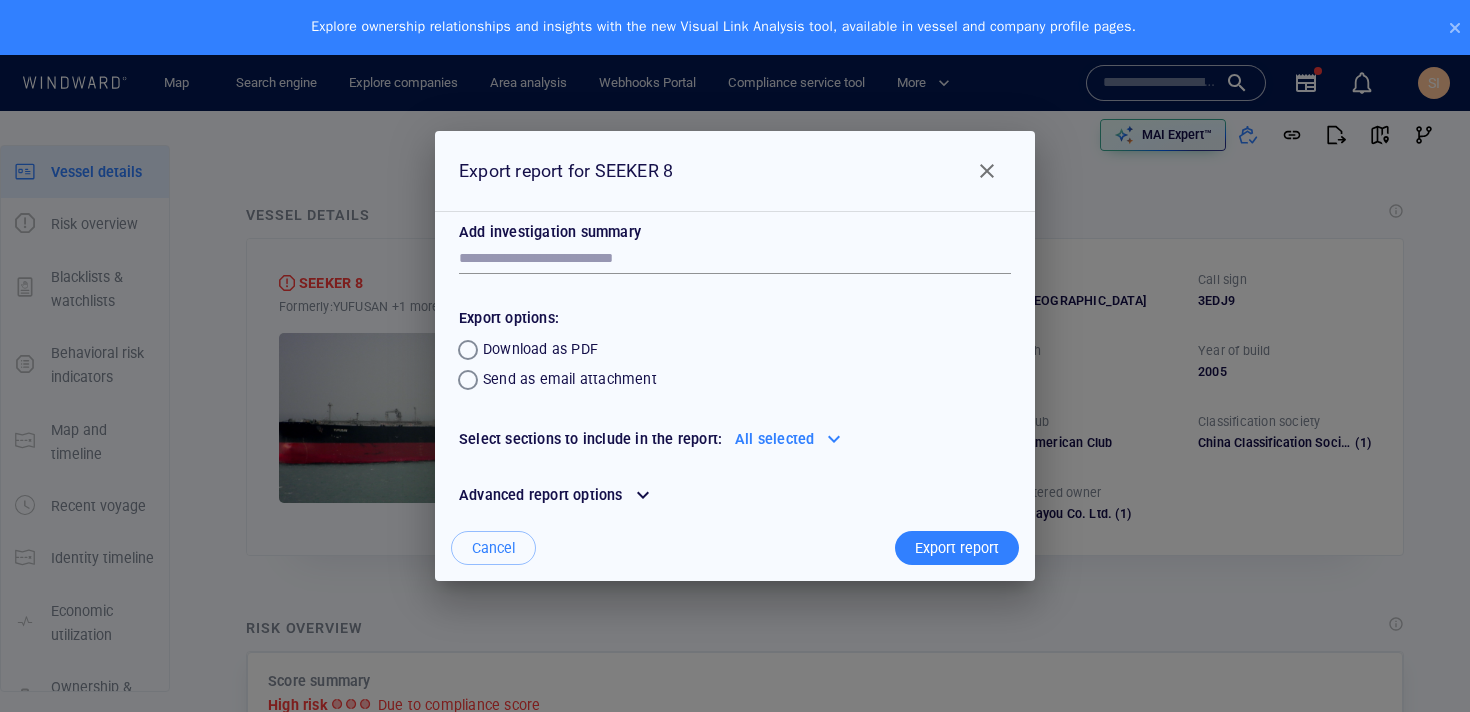 click at bounding box center (834, 439) 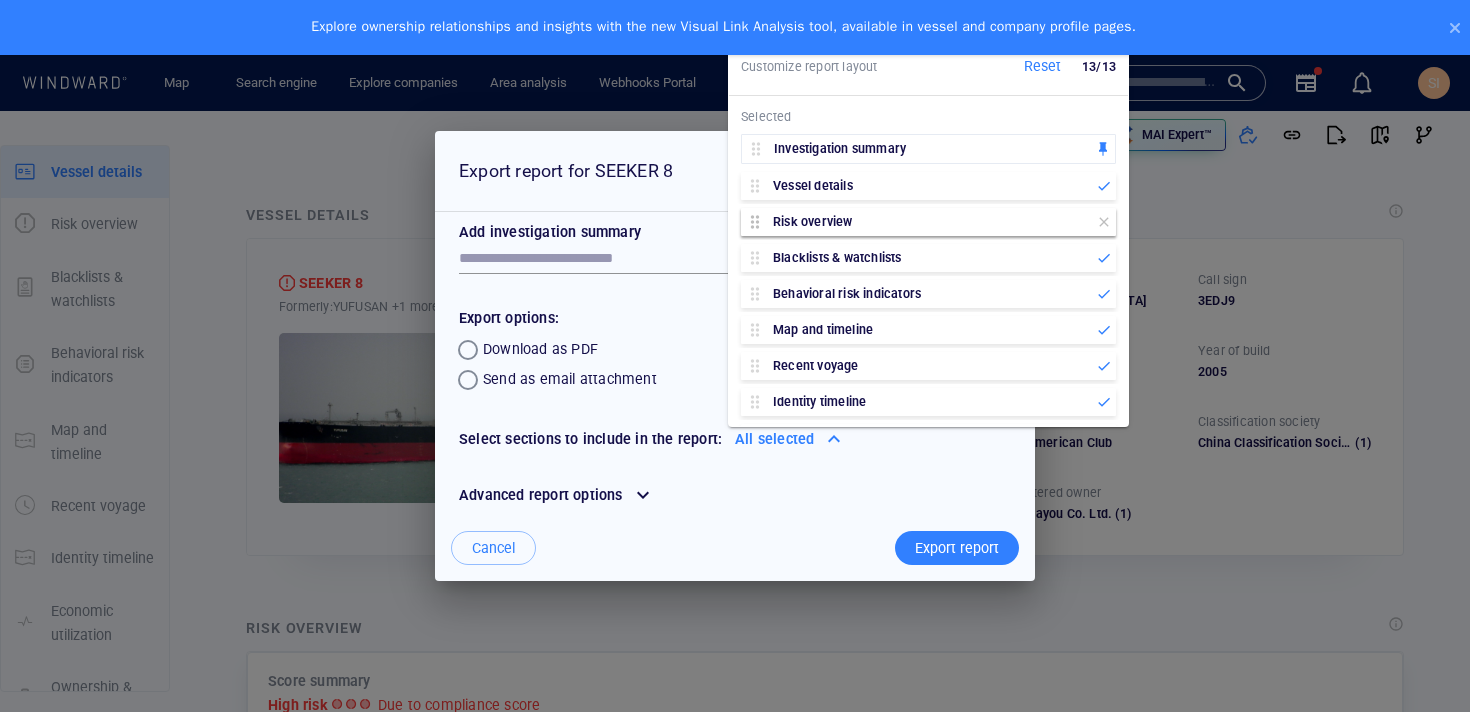 click 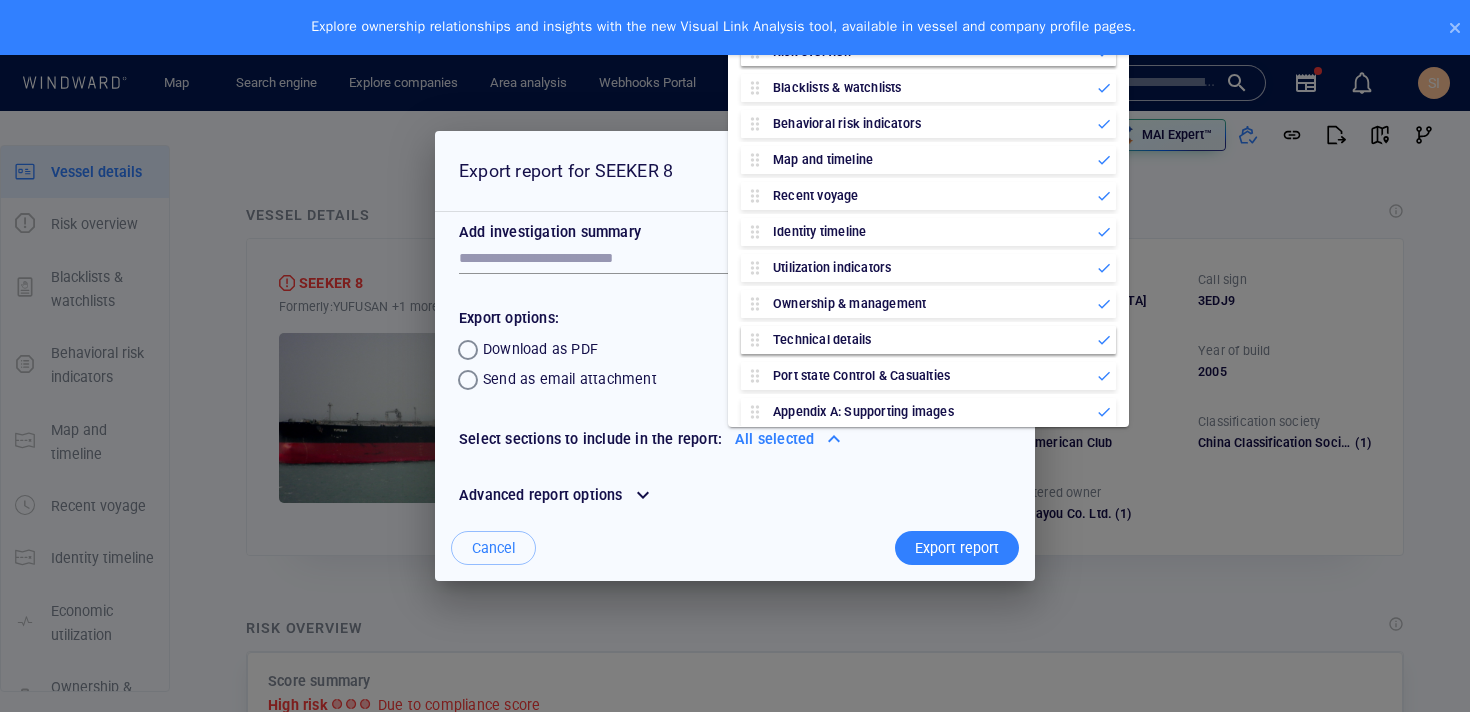scroll, scrollTop: 186, scrollLeft: 0, axis: vertical 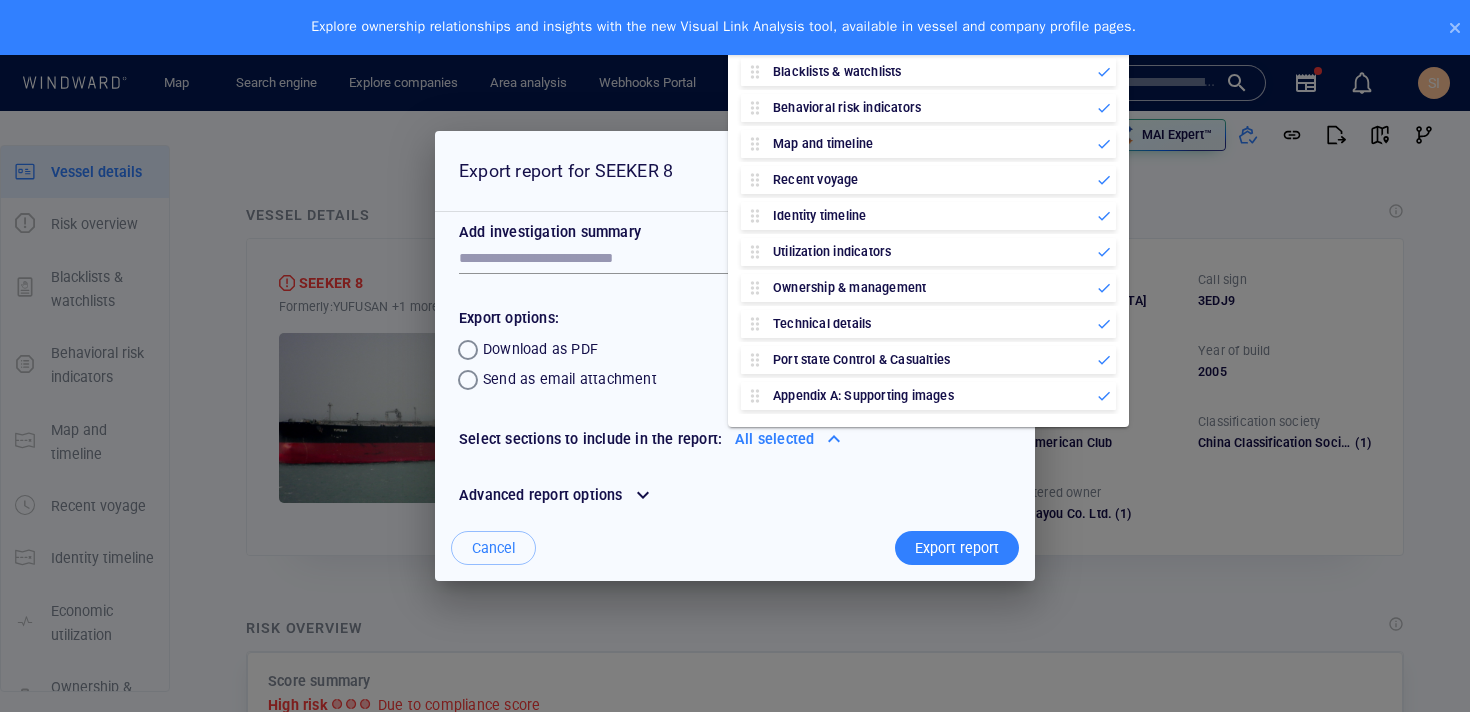 click at bounding box center [643, 495] 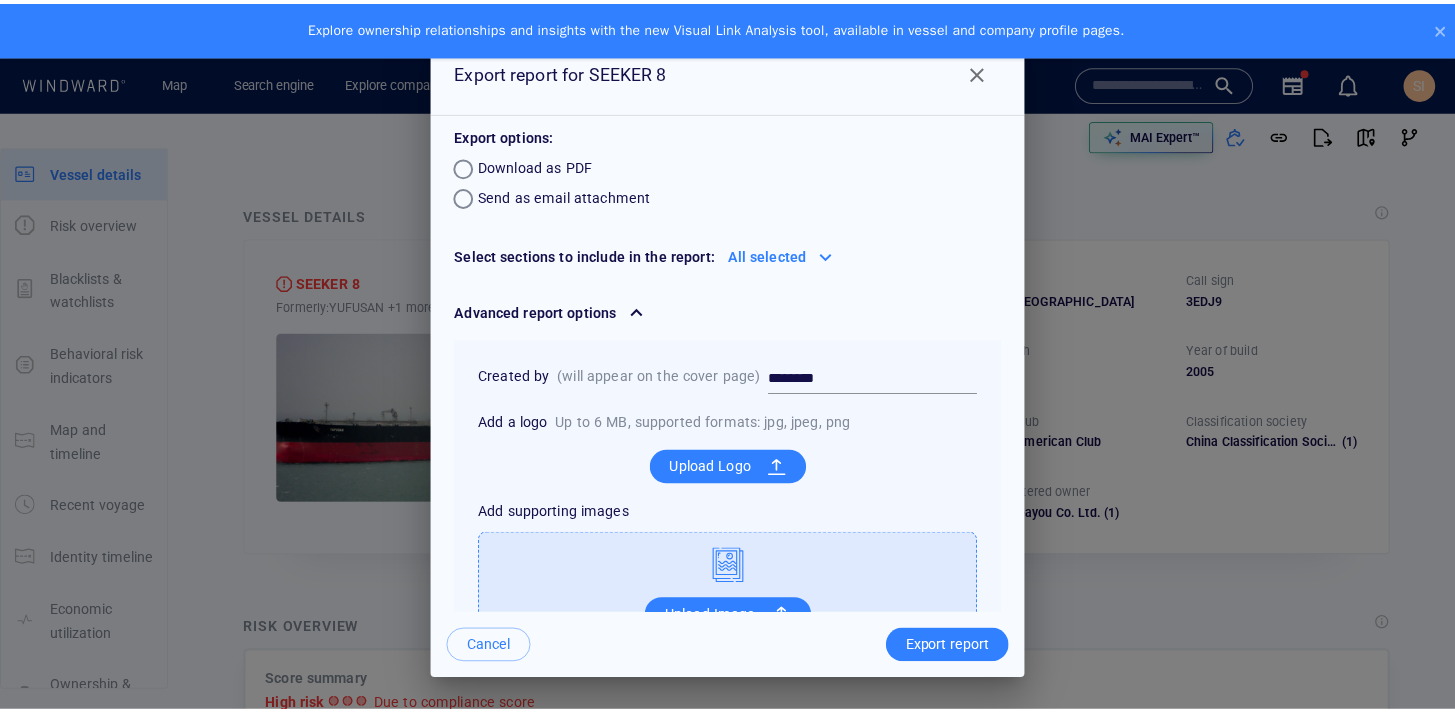 scroll, scrollTop: 0, scrollLeft: 0, axis: both 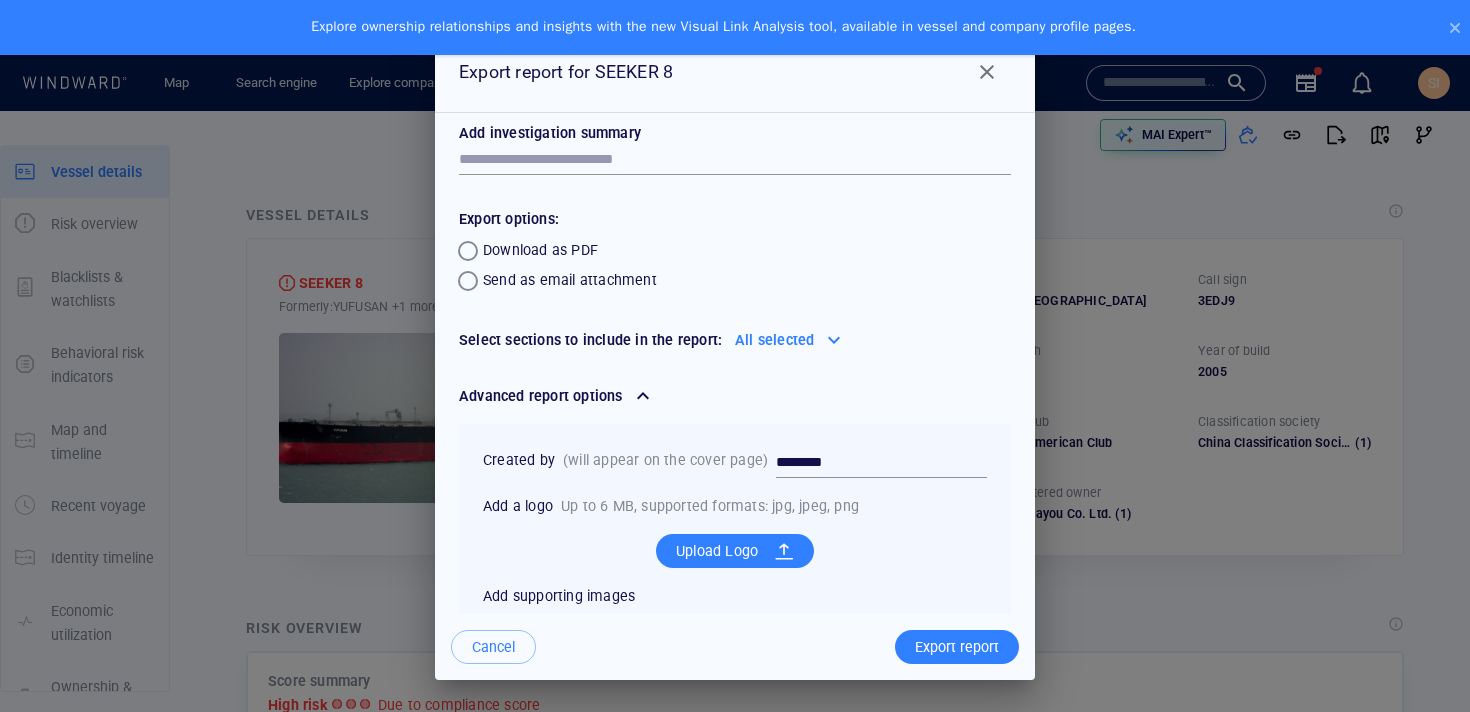 click at bounding box center [834, 340] 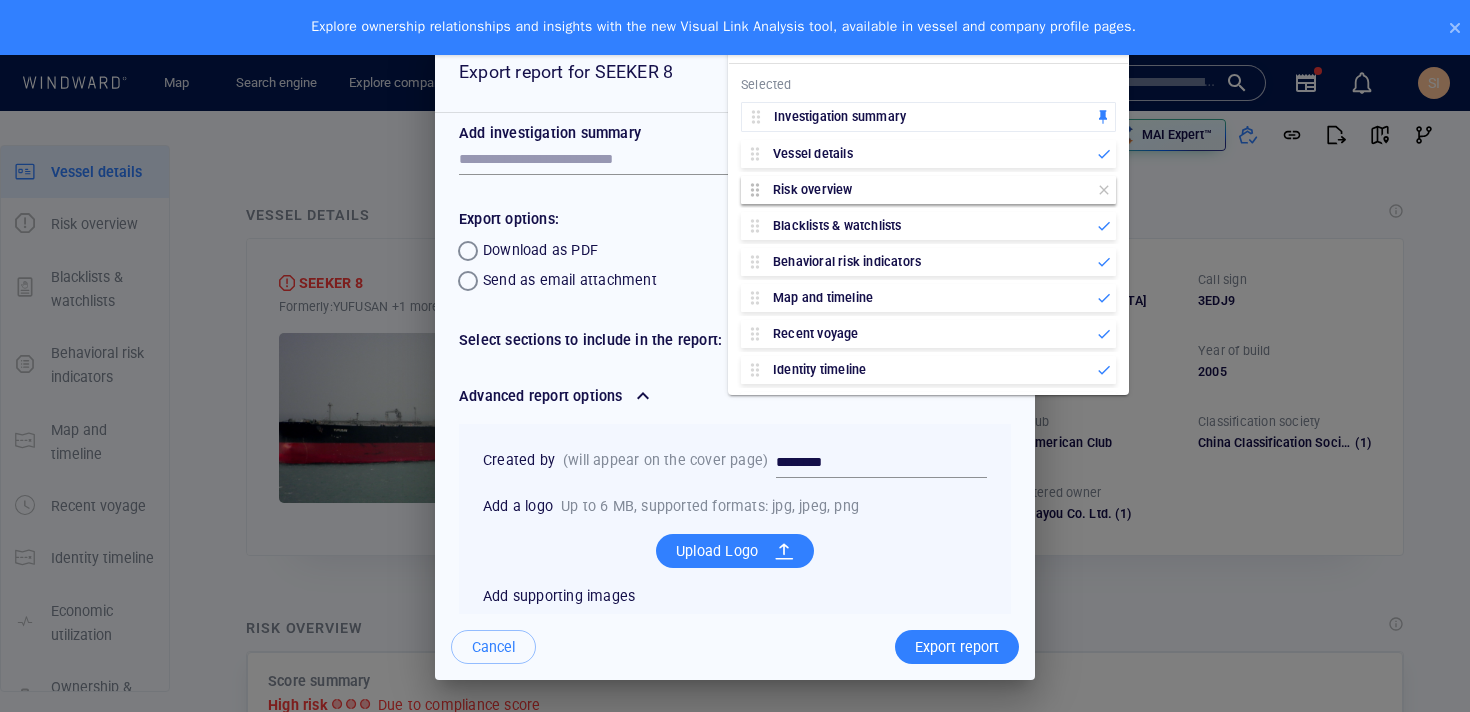click on "Risk overview" at bounding box center [813, 190] 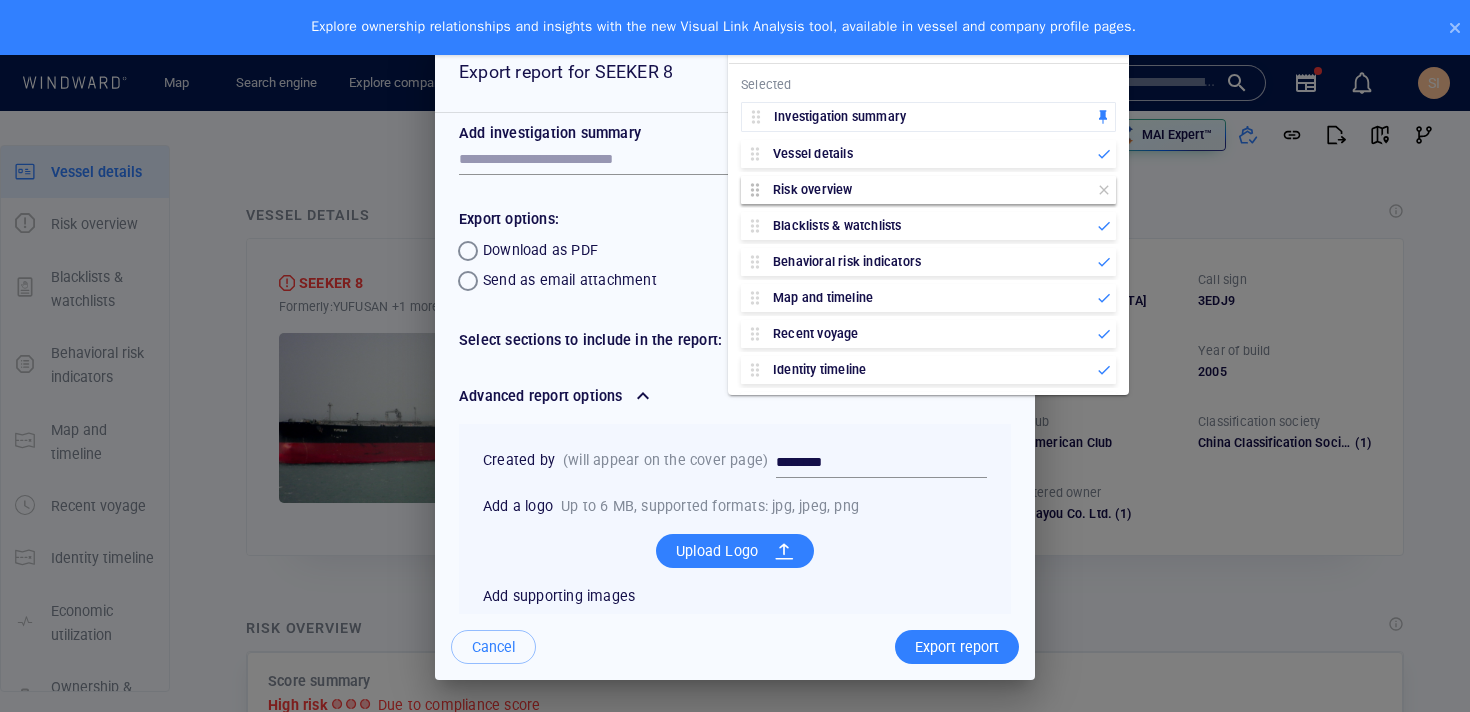 click 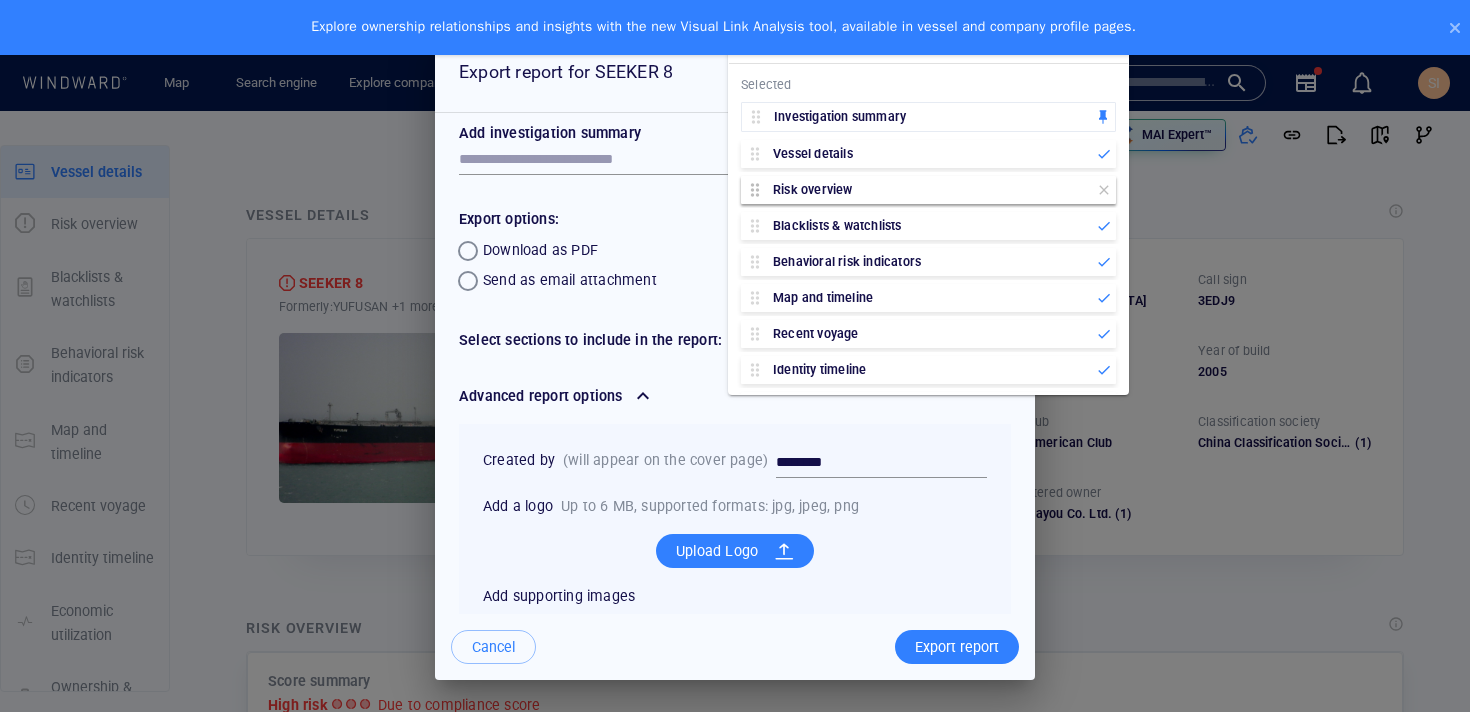click on "Risk overview" at bounding box center [920, 190] 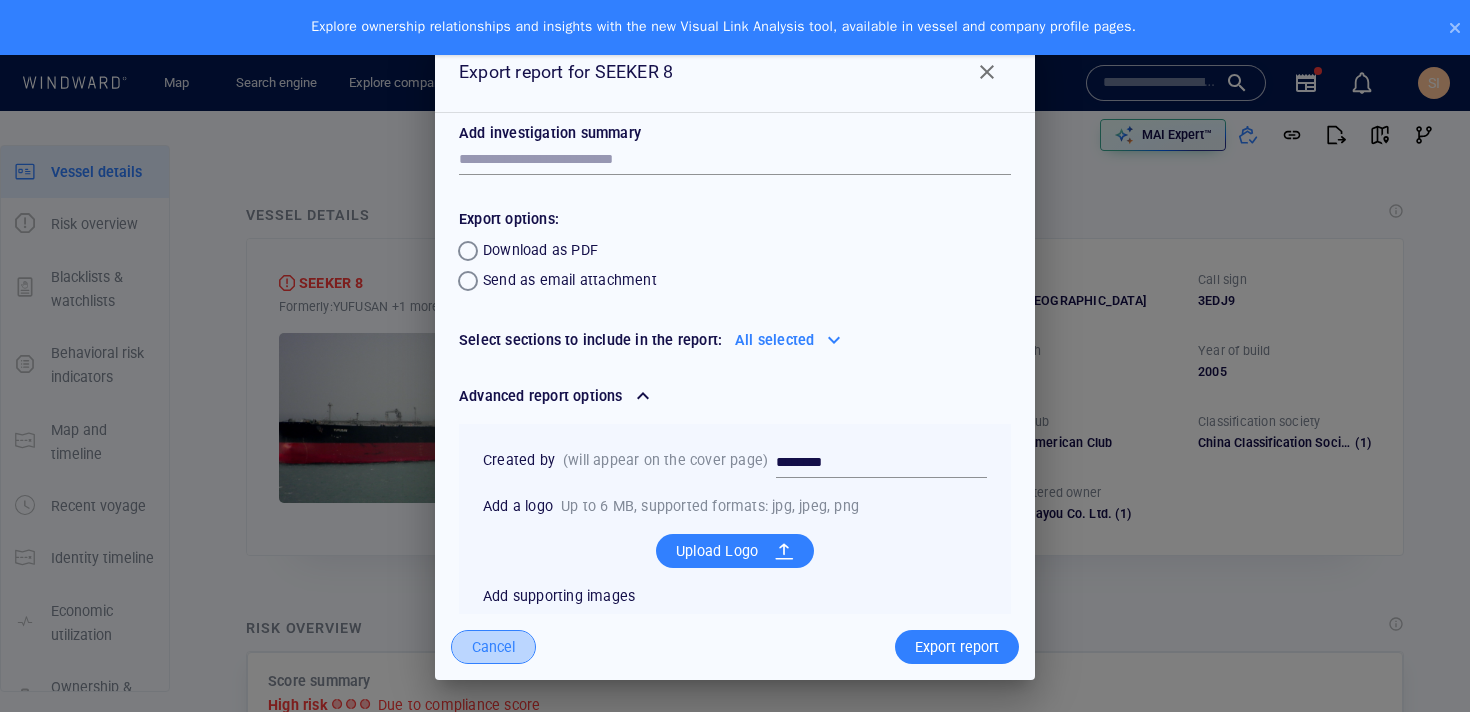 click on "Cancel" at bounding box center [493, 647] 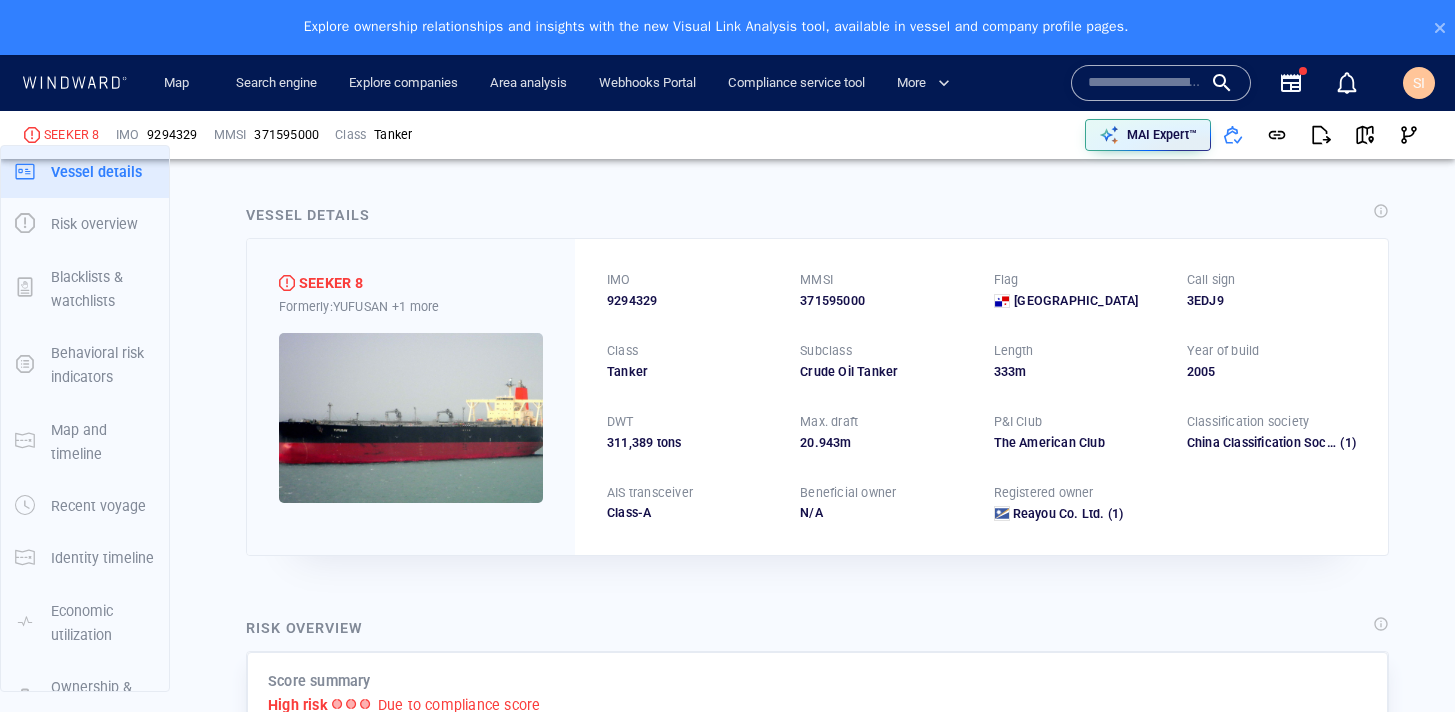 scroll, scrollTop: 366, scrollLeft: 0, axis: vertical 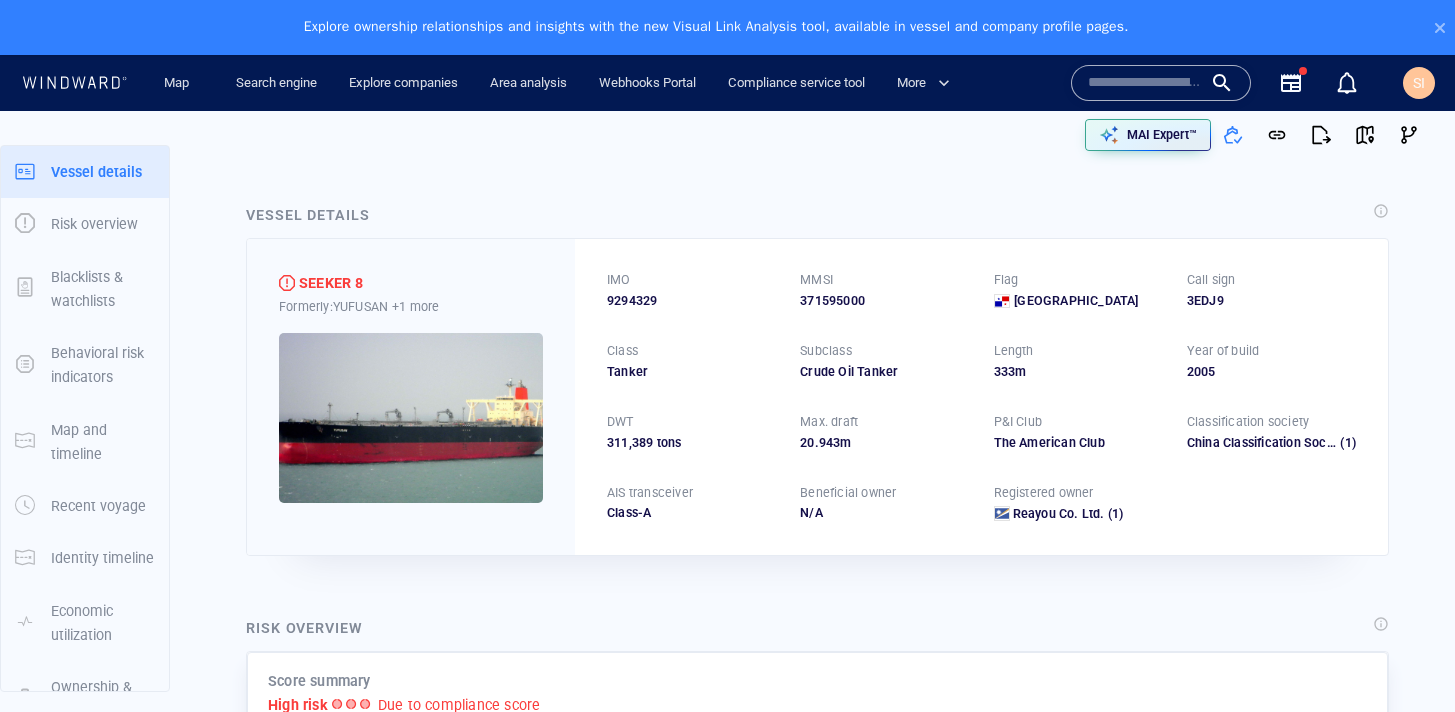 click 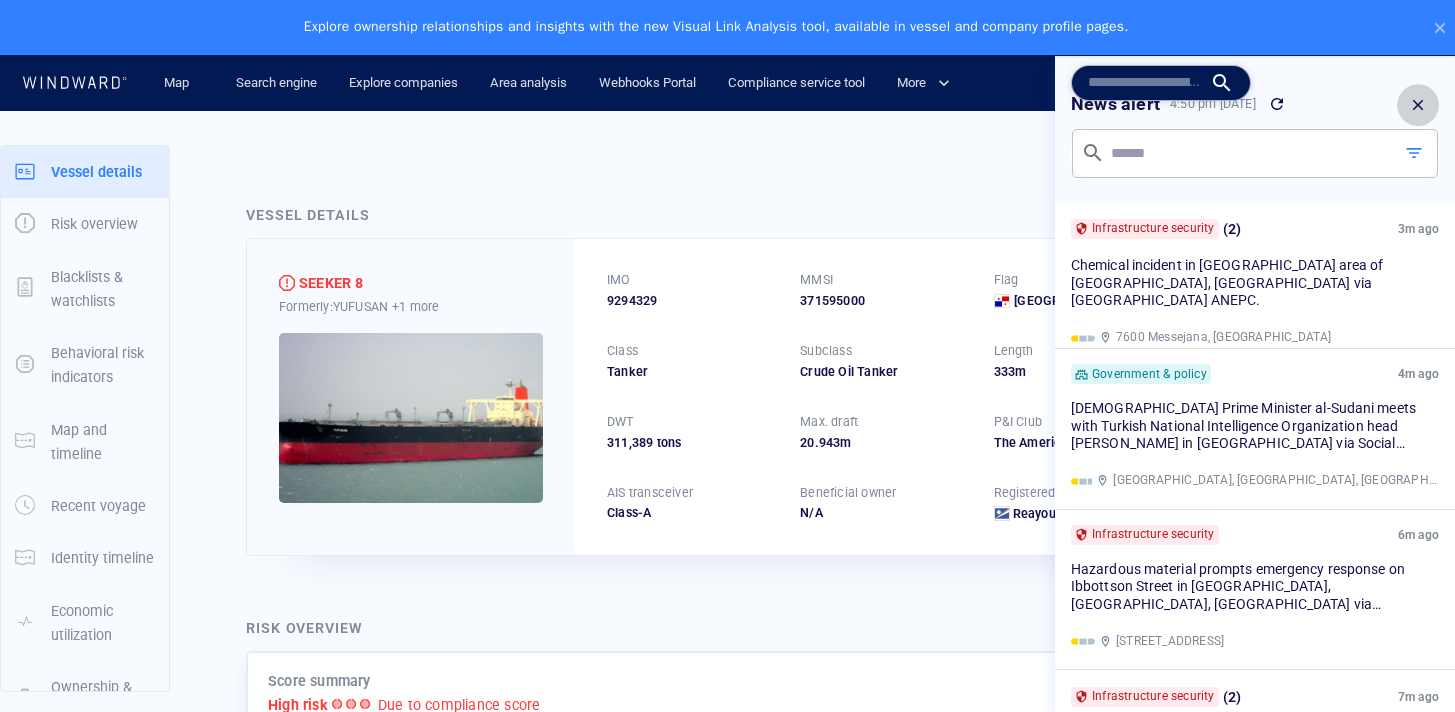 click 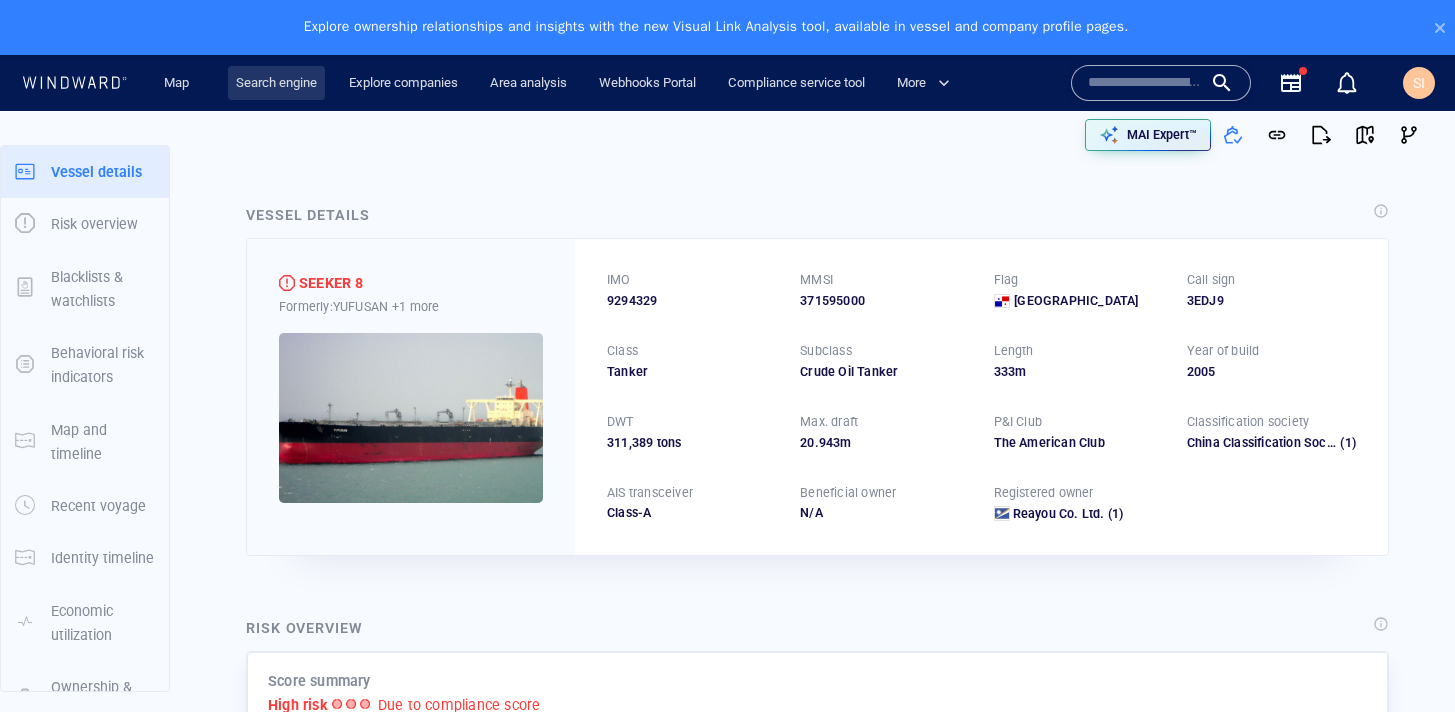 click on "Search engine" at bounding box center (276, 83) 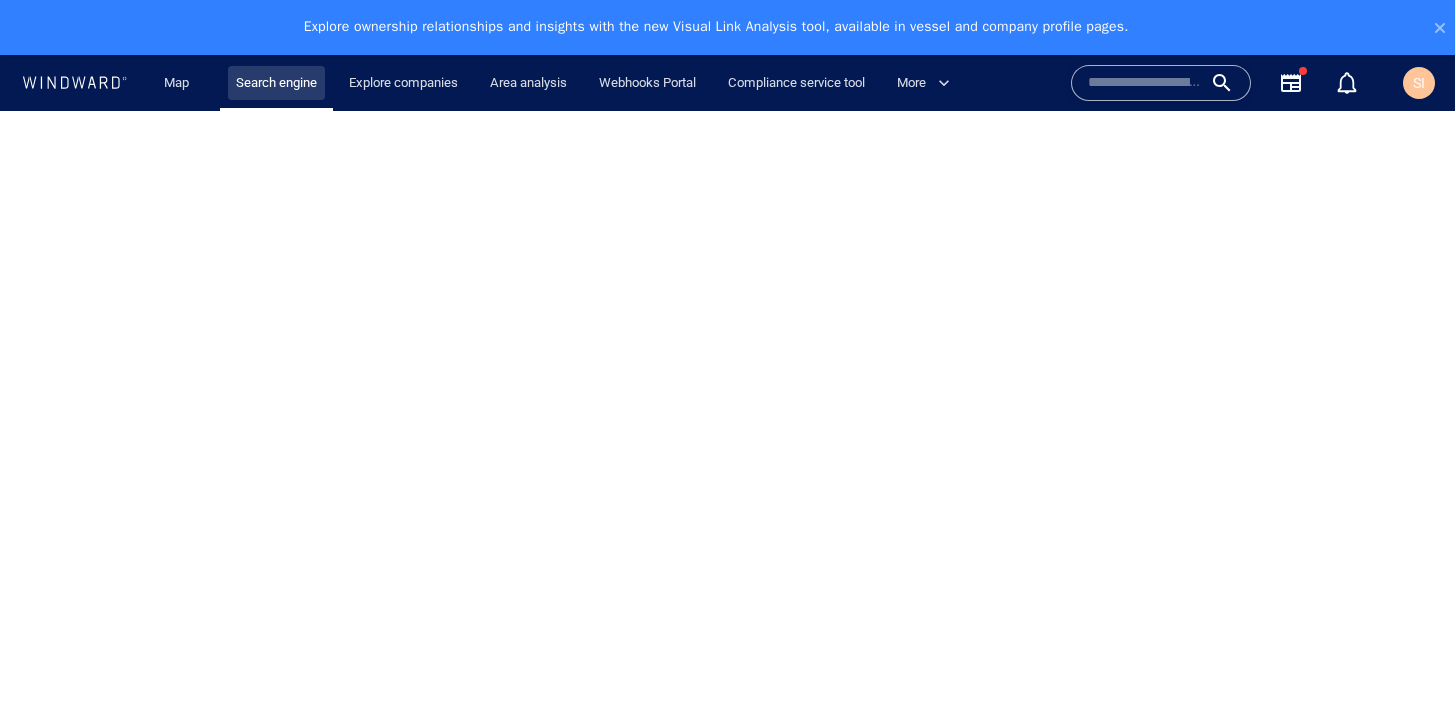 scroll, scrollTop: 0, scrollLeft: 0, axis: both 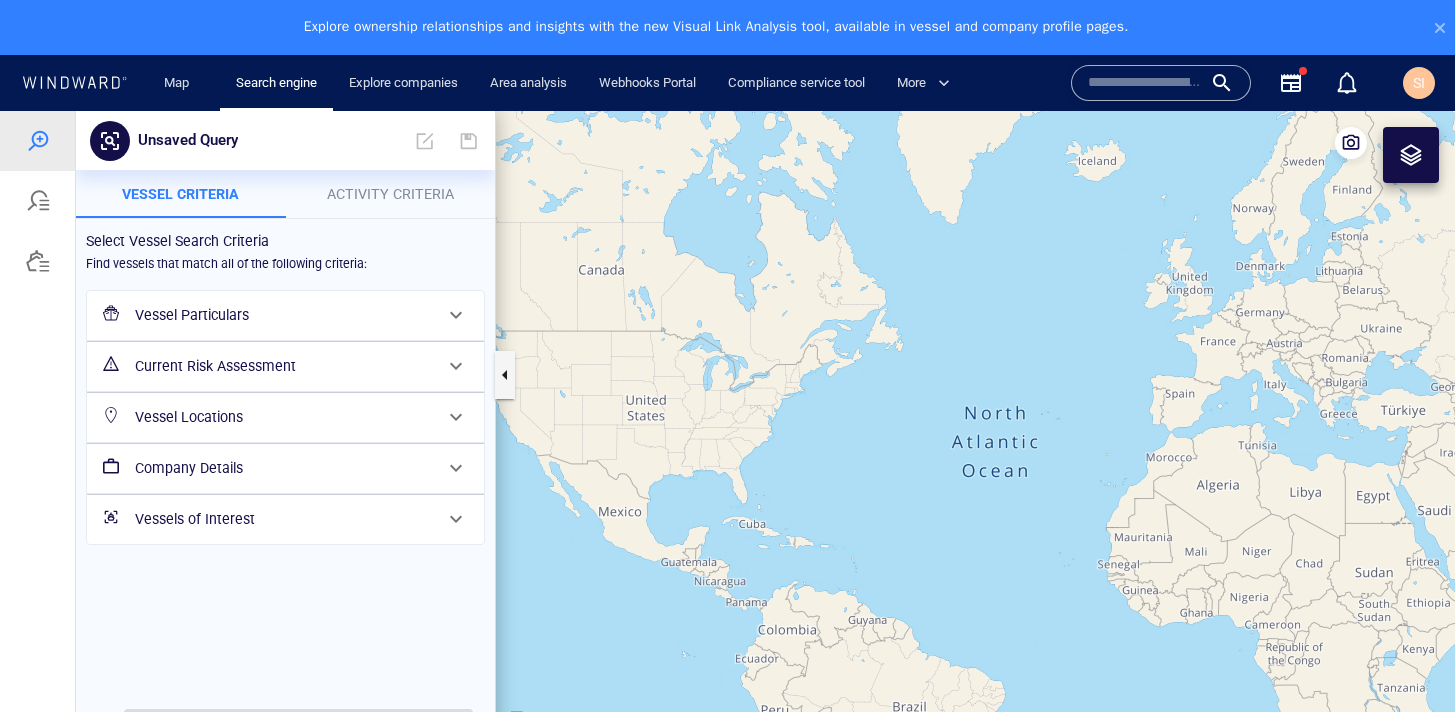click on "Vessel Particulars" at bounding box center [283, 315] 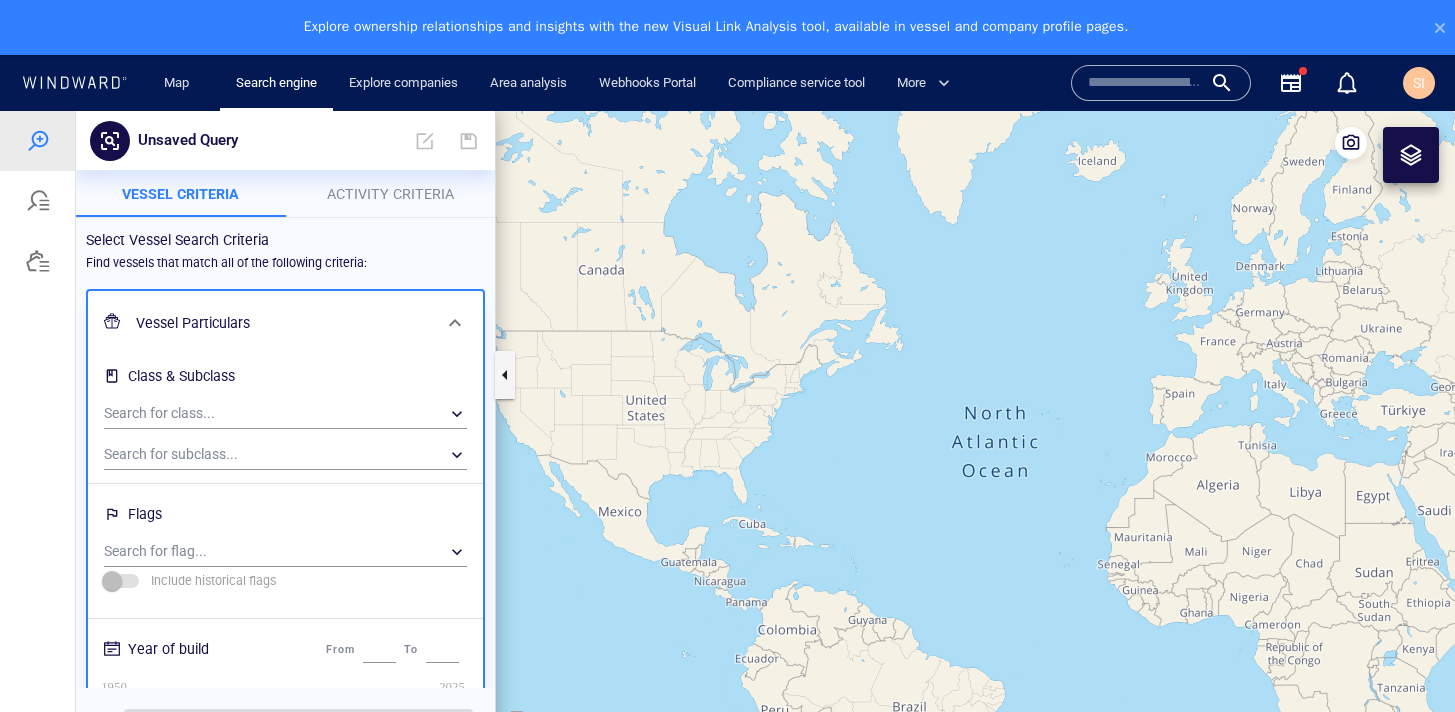 click on "Vessel Particulars" at bounding box center [283, 323] 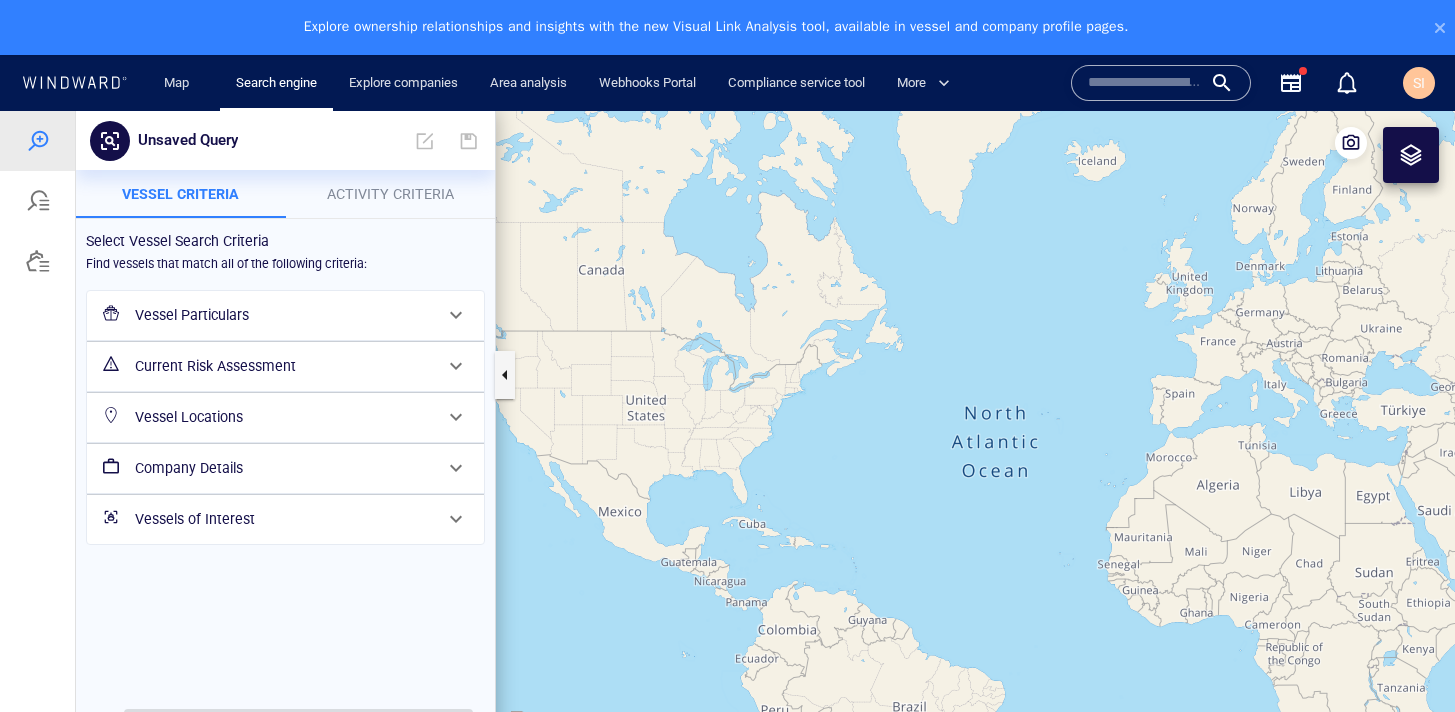 click on "Vessel Particulars" at bounding box center [283, 315] 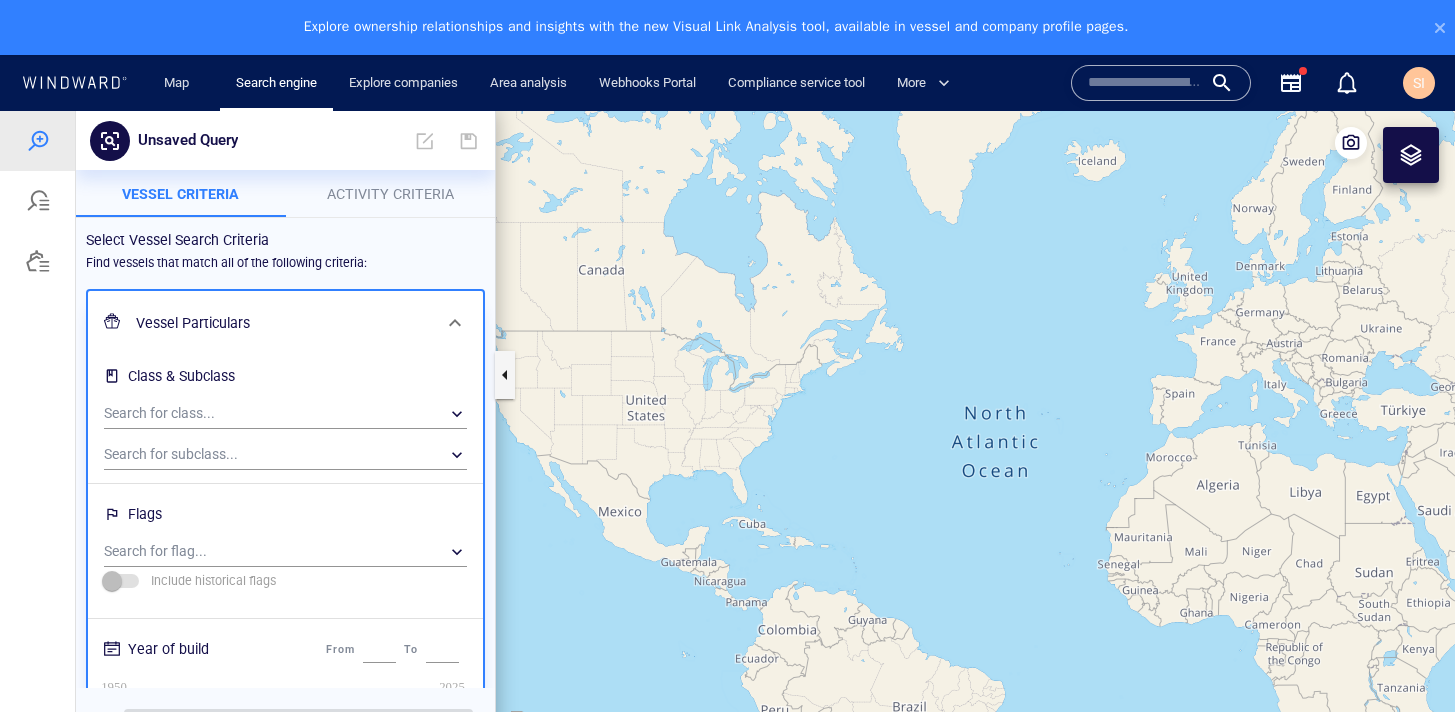 click on "Vessel Particulars" at bounding box center (283, 323) 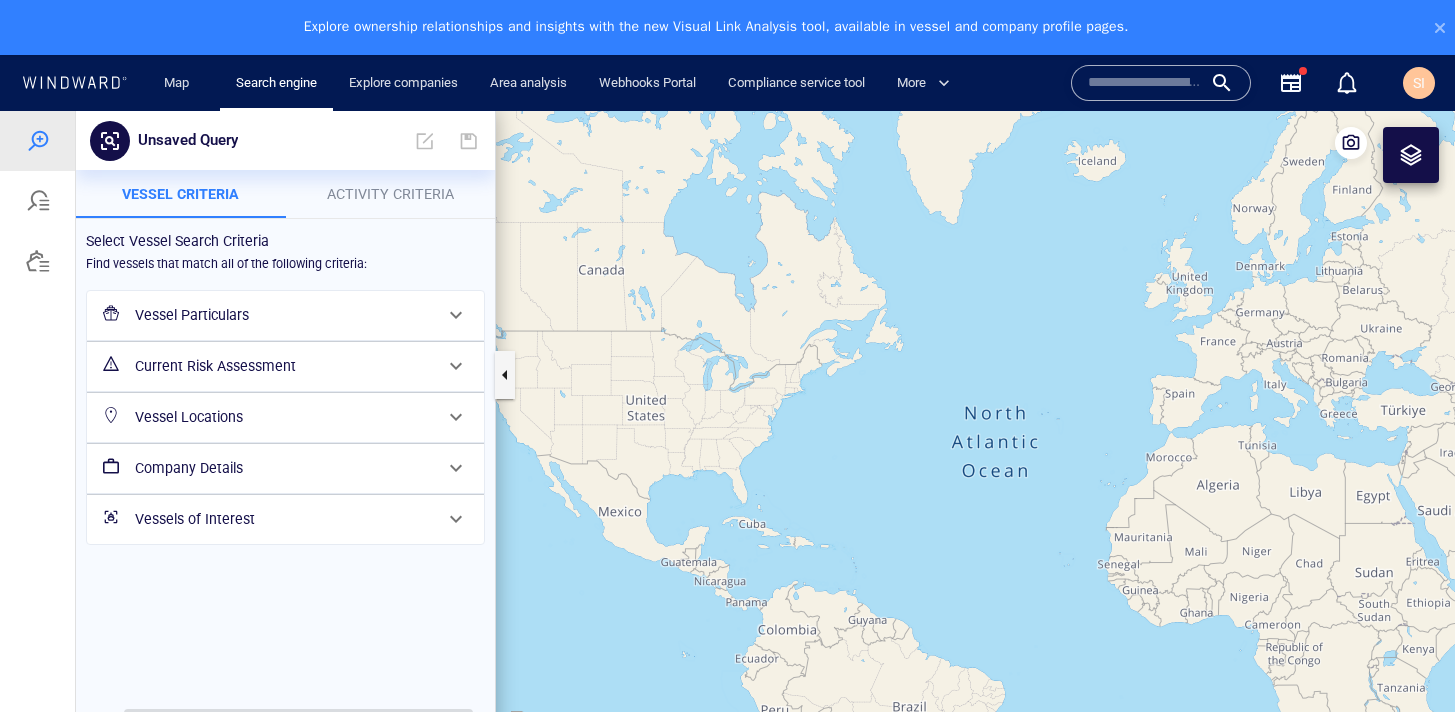 click on "Vessel Locations" at bounding box center (283, 417) 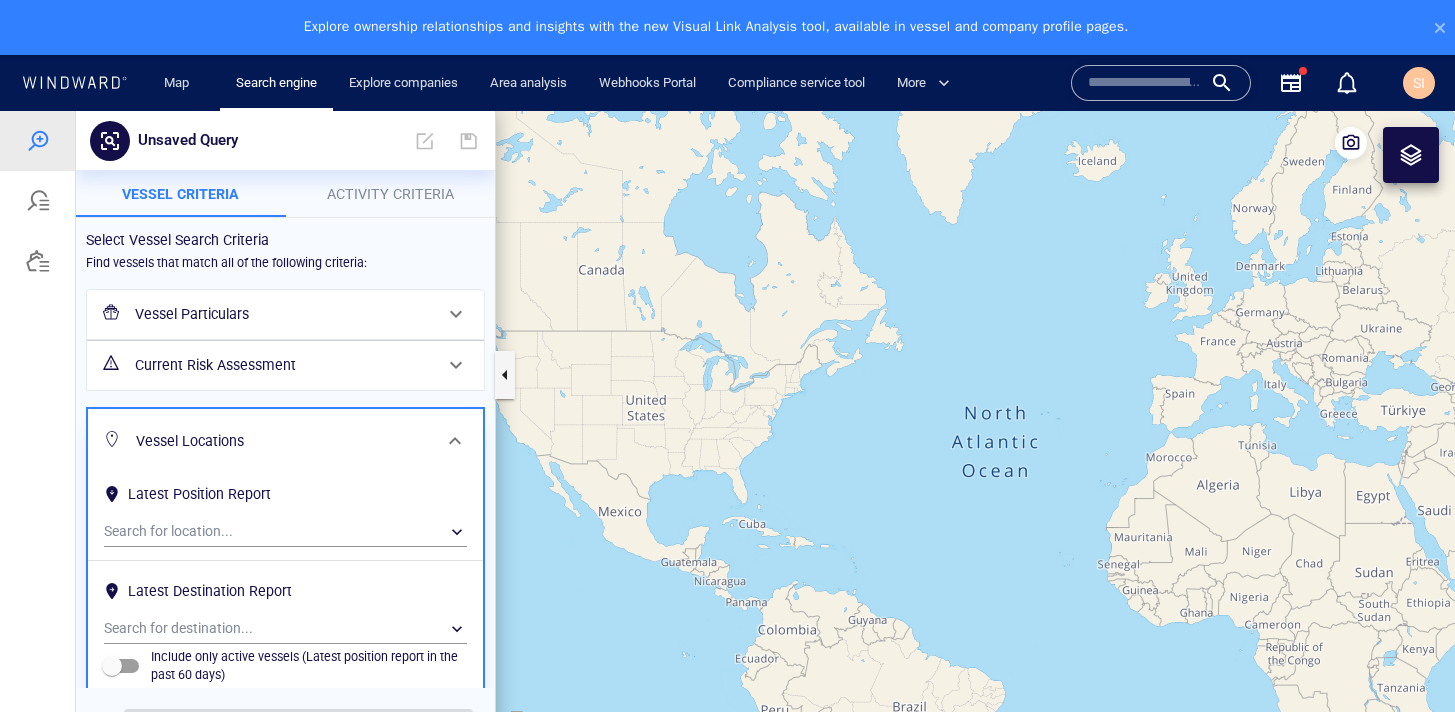scroll, scrollTop: 35, scrollLeft: 0, axis: vertical 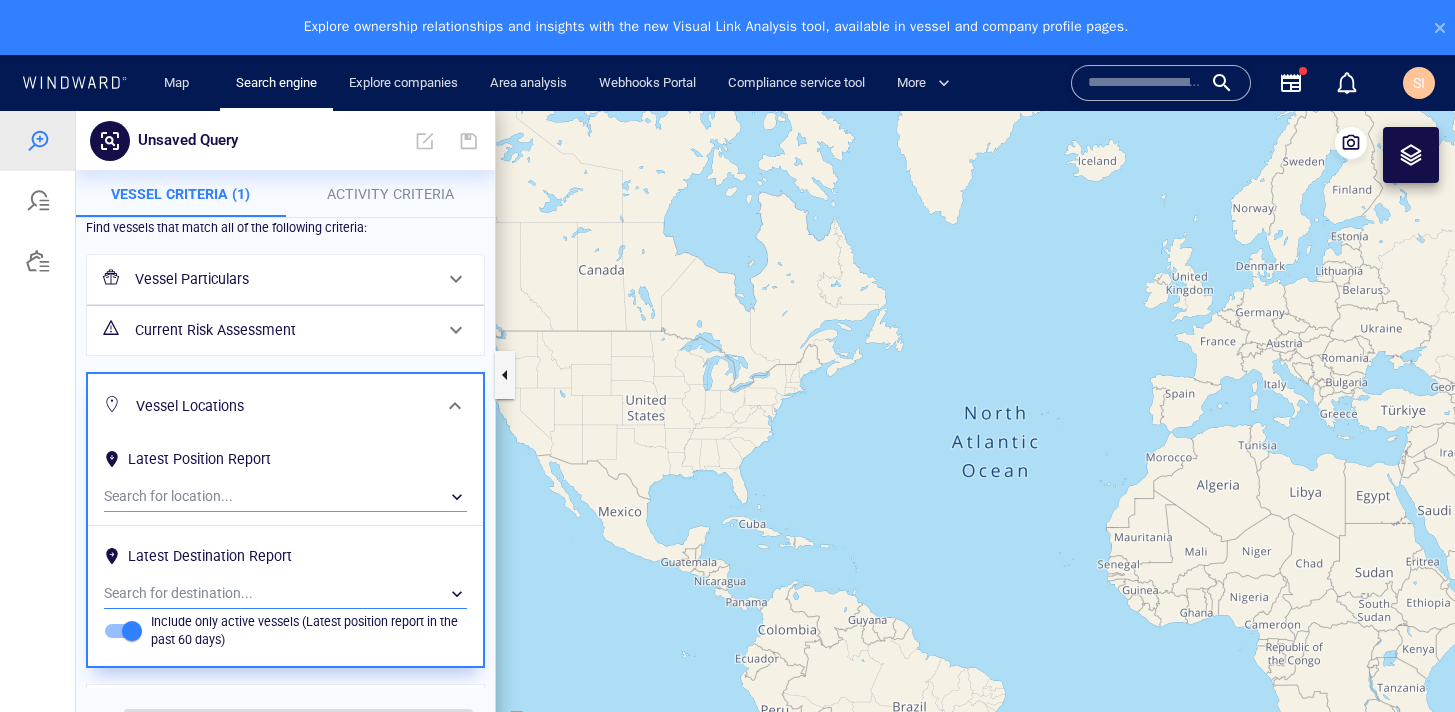 click on "​" at bounding box center (285, 594) 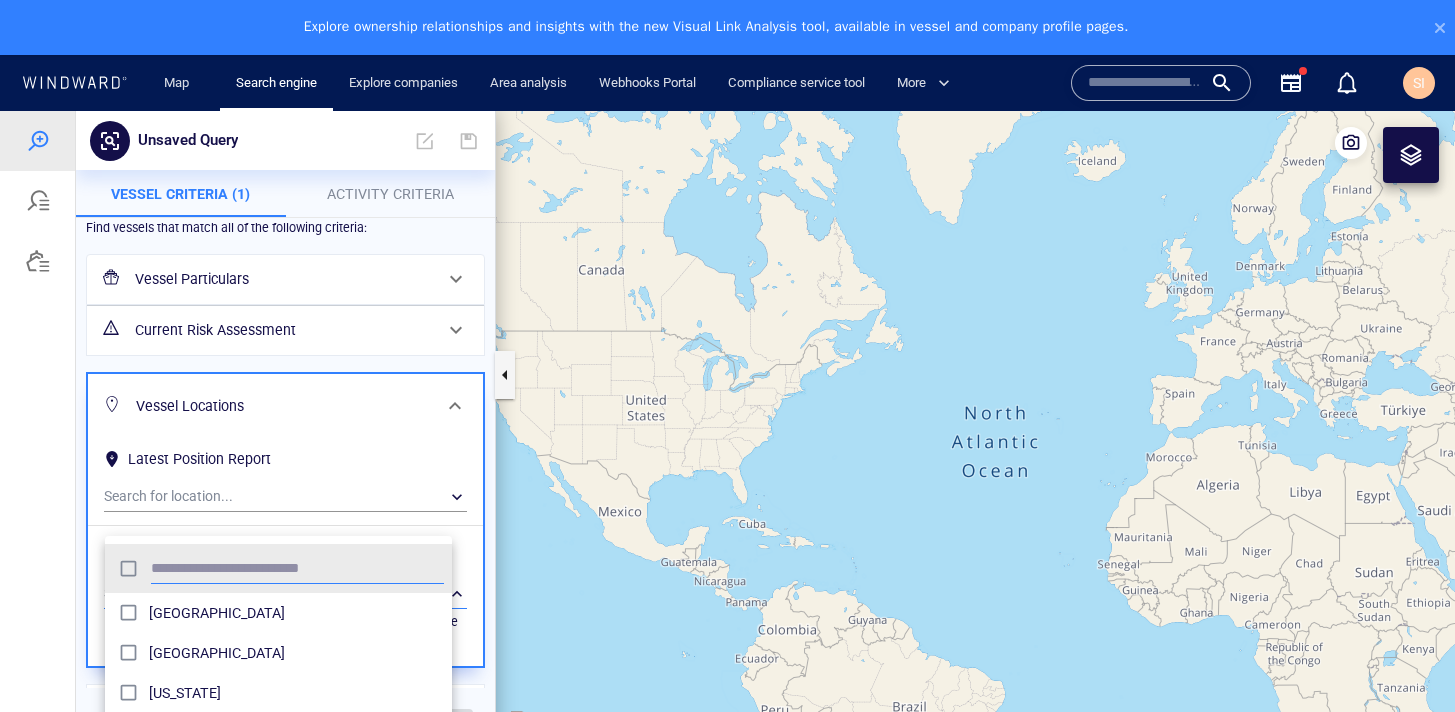 scroll, scrollTop: 15, scrollLeft: 16, axis: both 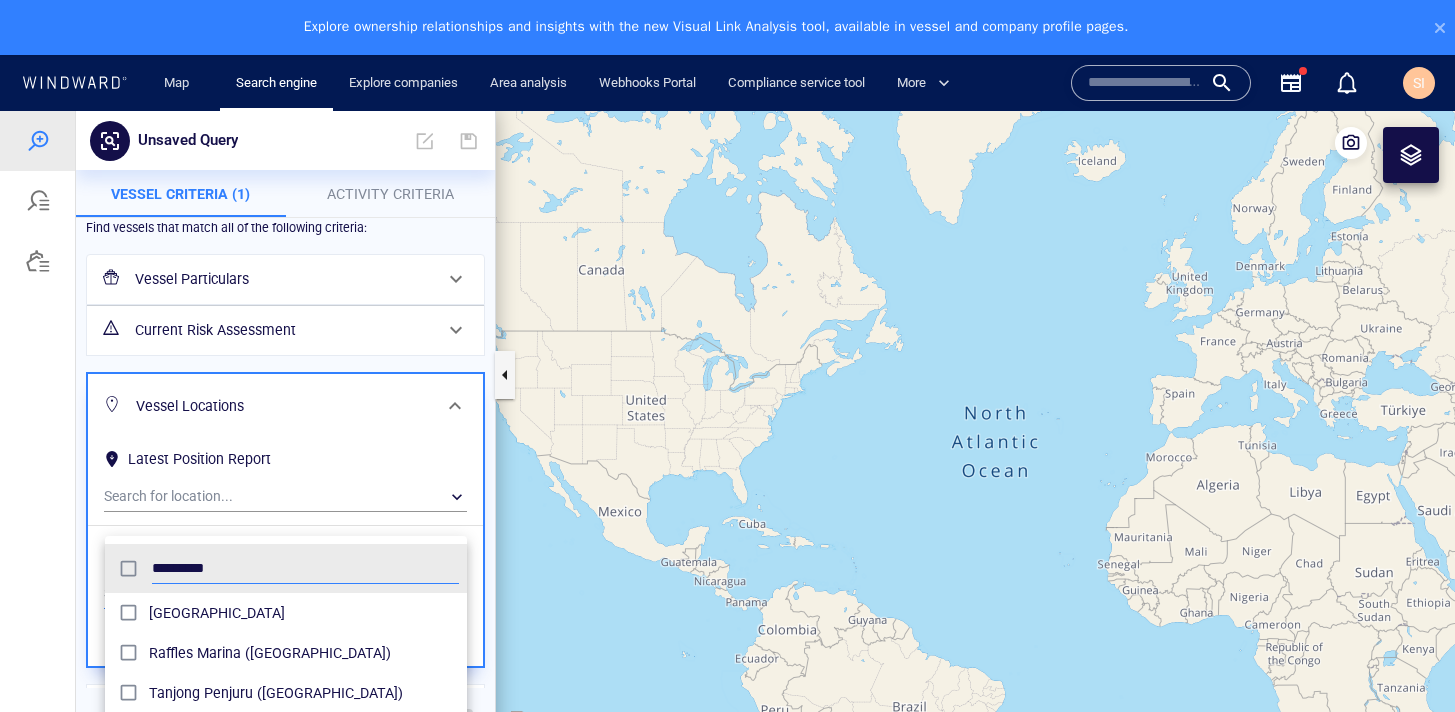 type on "*********" 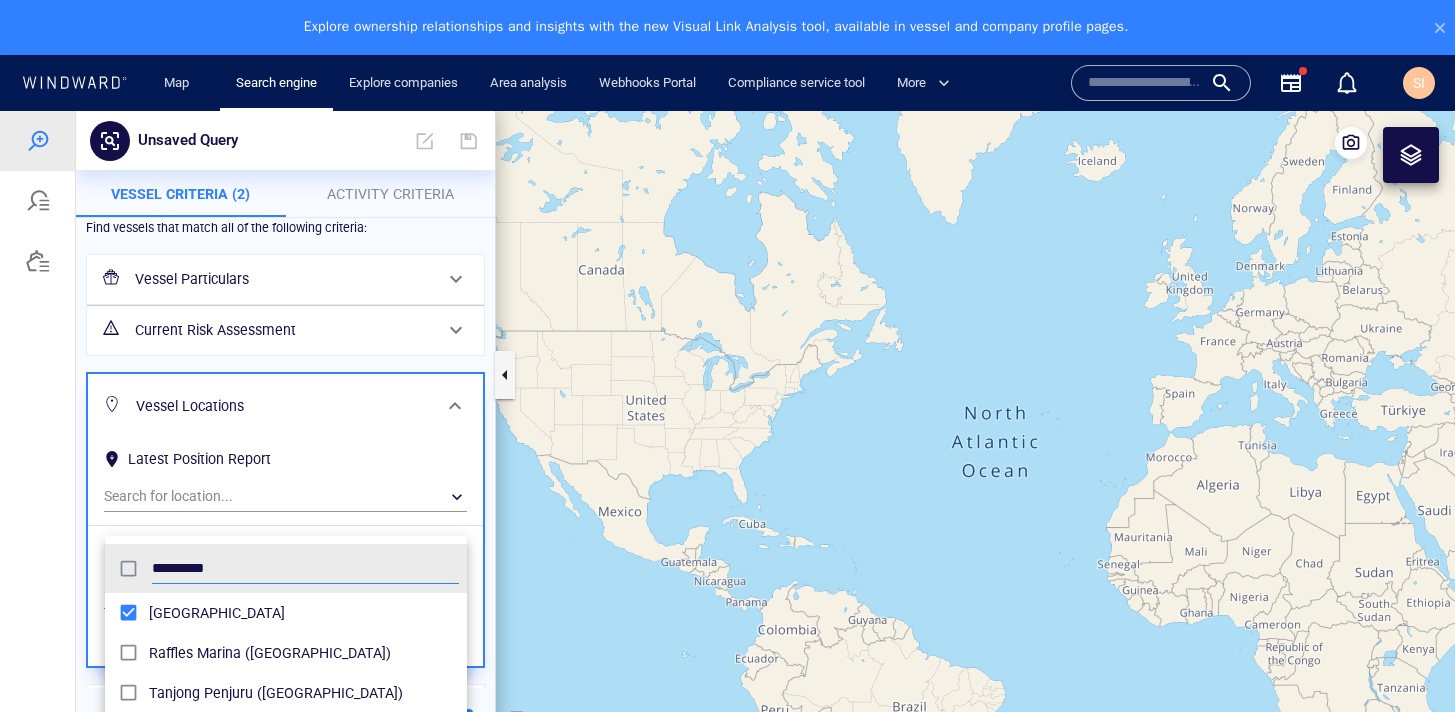 click at bounding box center (727, 439) 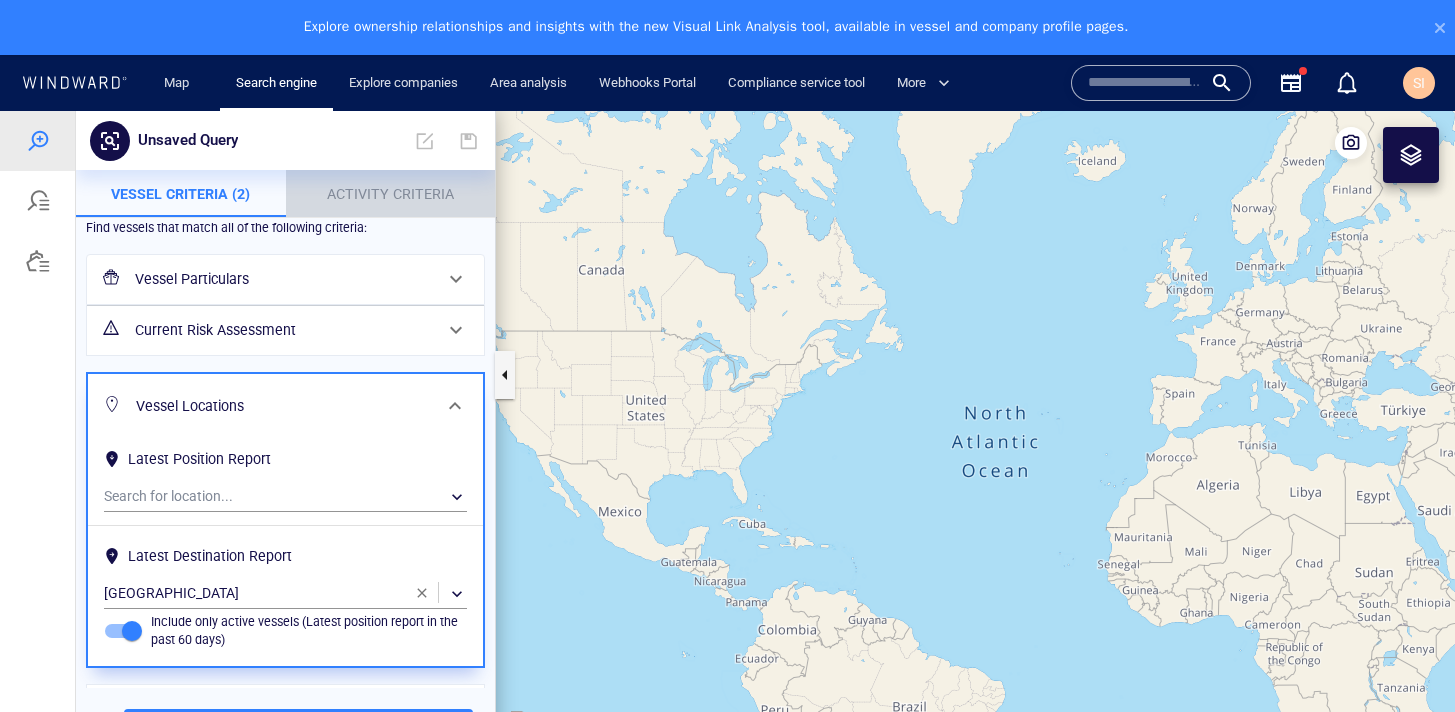 click on "Activity Criteria" at bounding box center [390, 194] 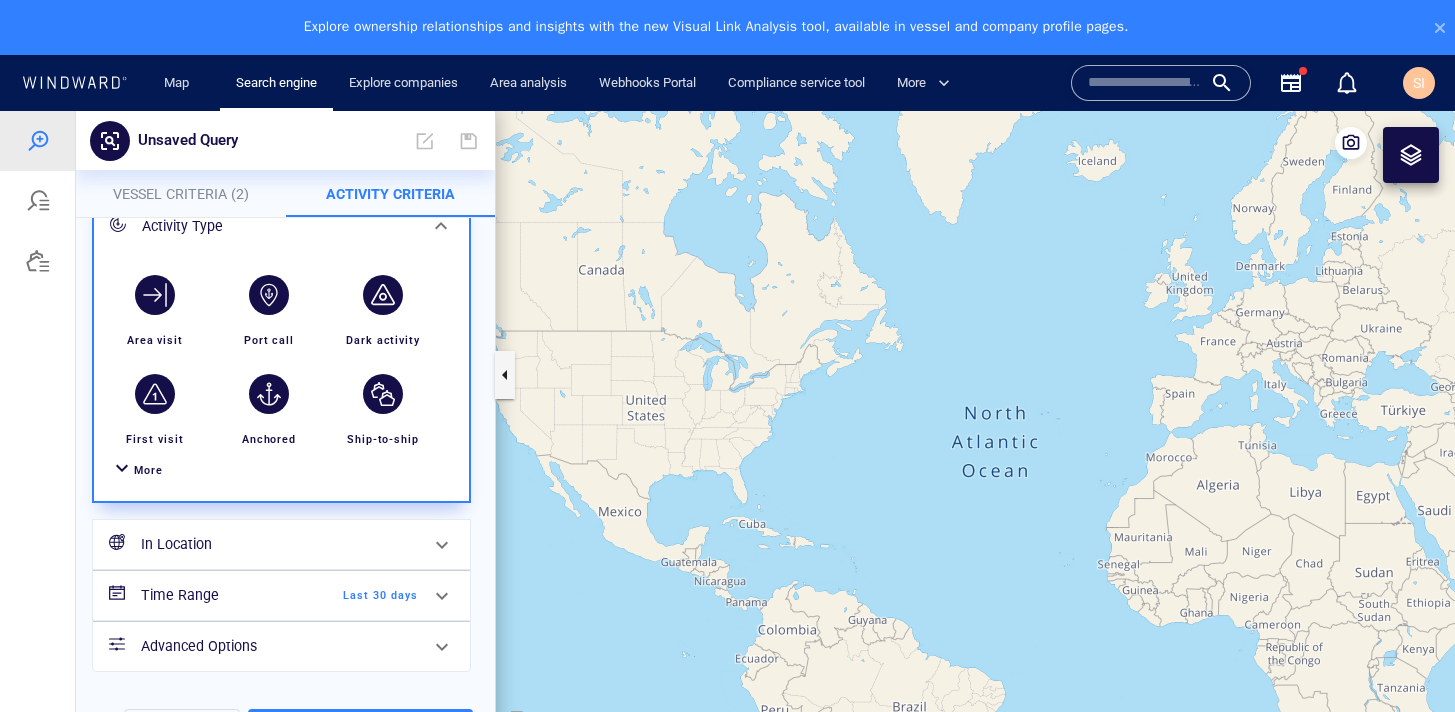 click on "More" at bounding box center (148, 470) 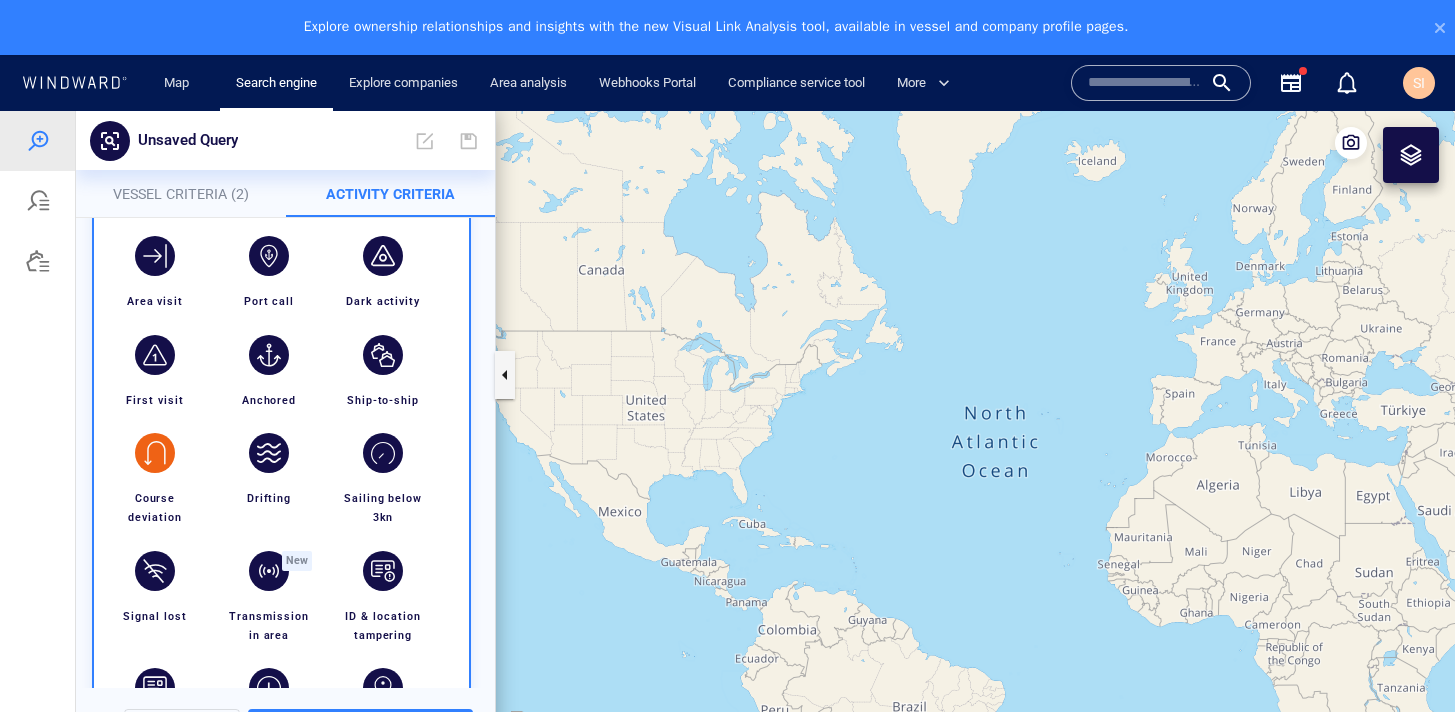scroll, scrollTop: 162, scrollLeft: 0, axis: vertical 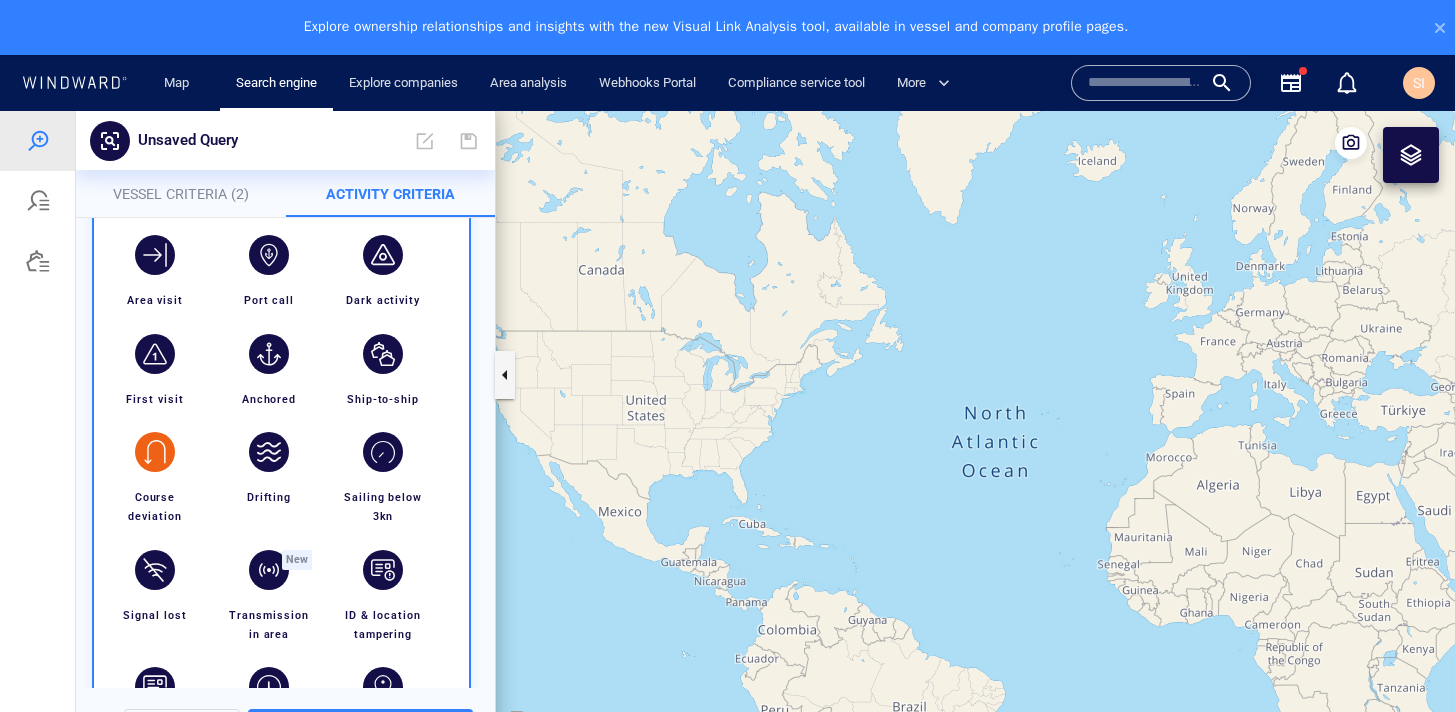 click at bounding box center [155, 452] 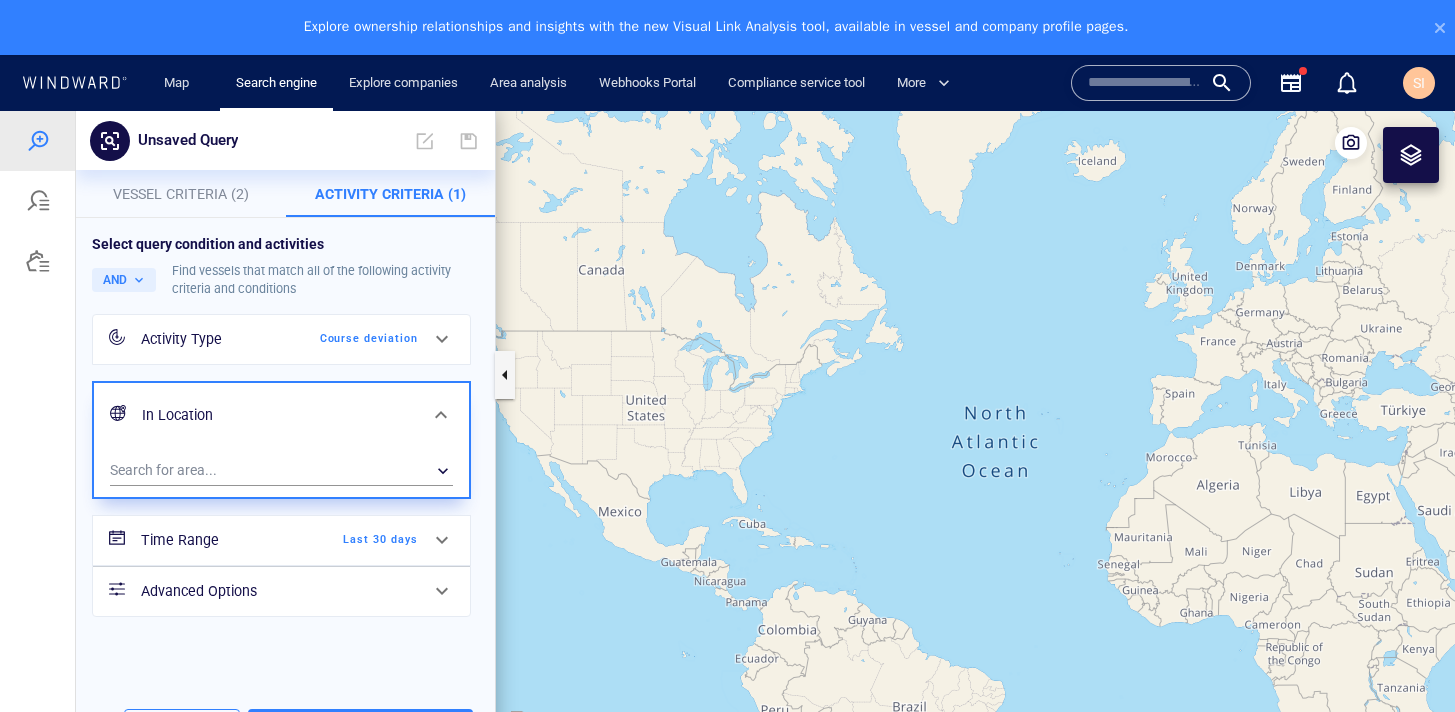 scroll, scrollTop: 0, scrollLeft: 0, axis: both 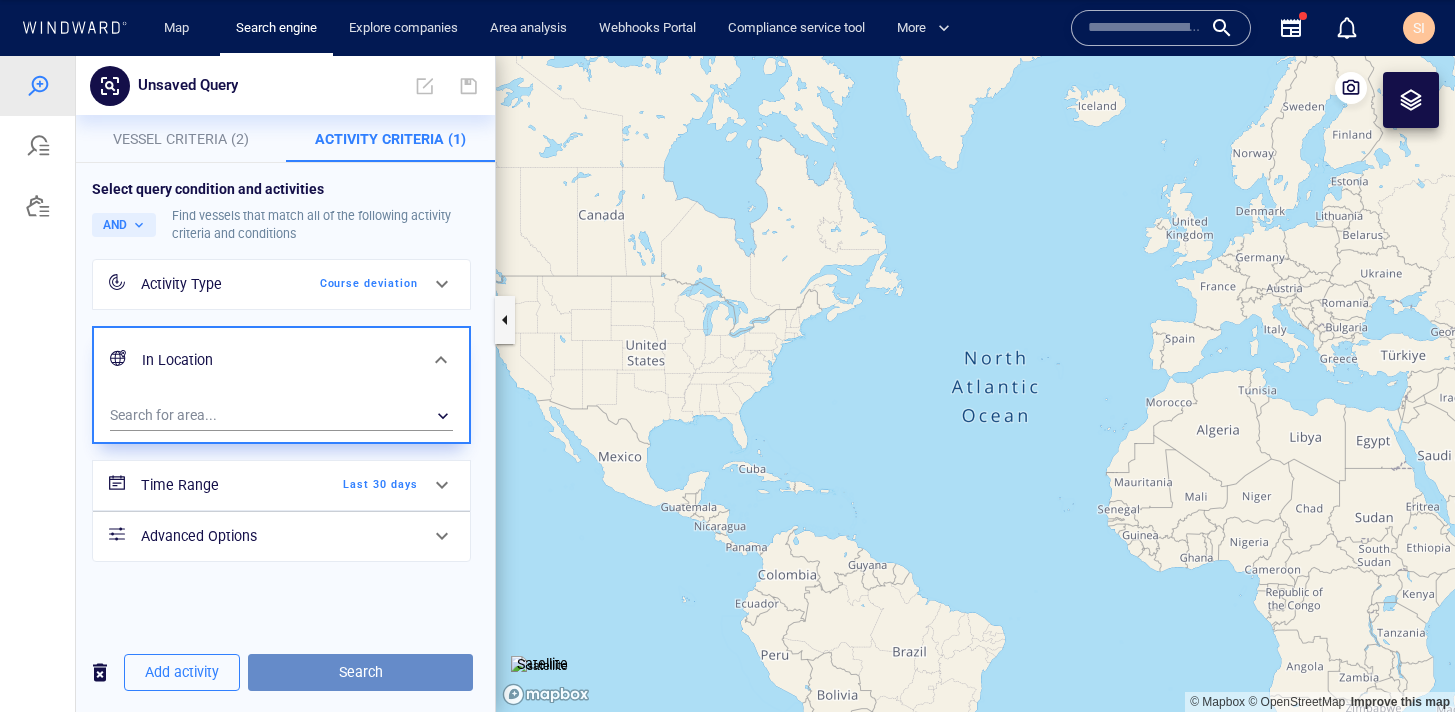 click on "Search" at bounding box center [360, 672] 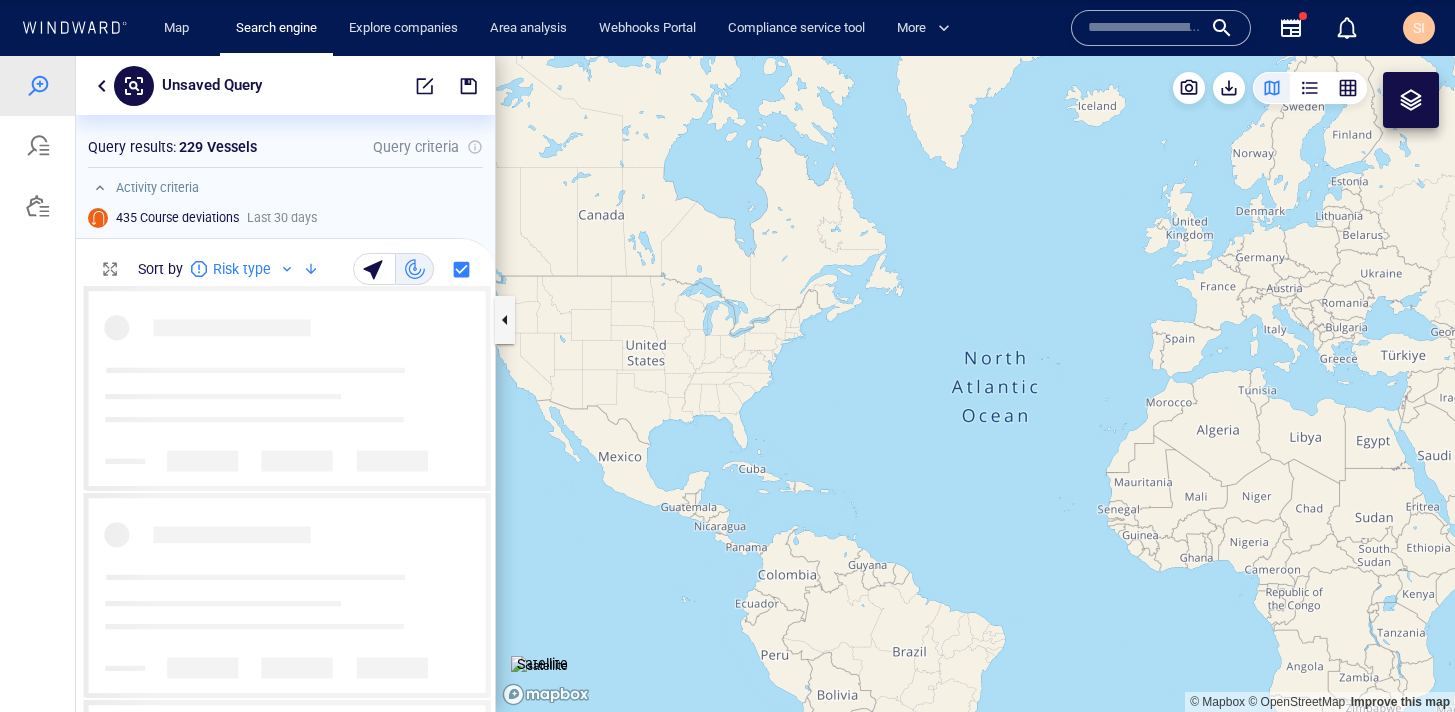 scroll, scrollTop: 16, scrollLeft: 16, axis: both 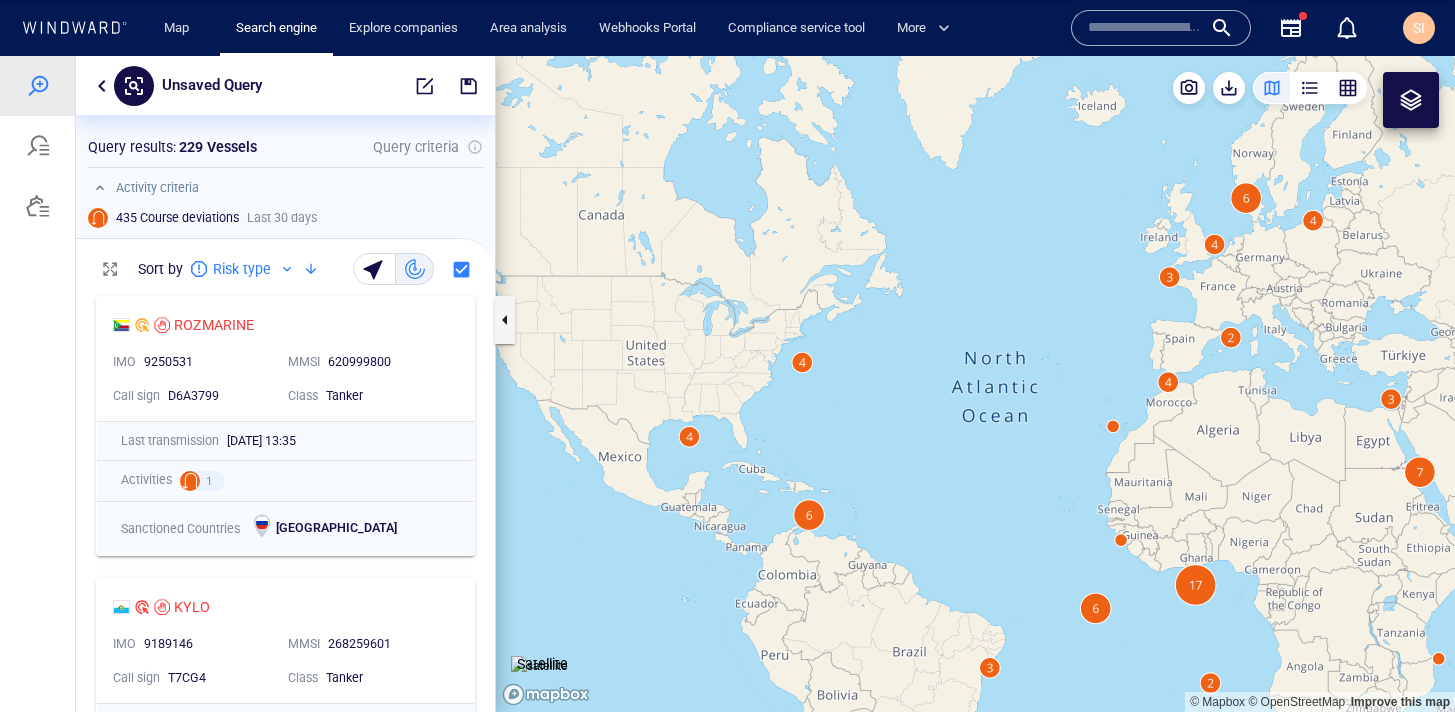 drag, startPoint x: 954, startPoint y: 530, endPoint x: 678, endPoint y: 423, distance: 296.0152 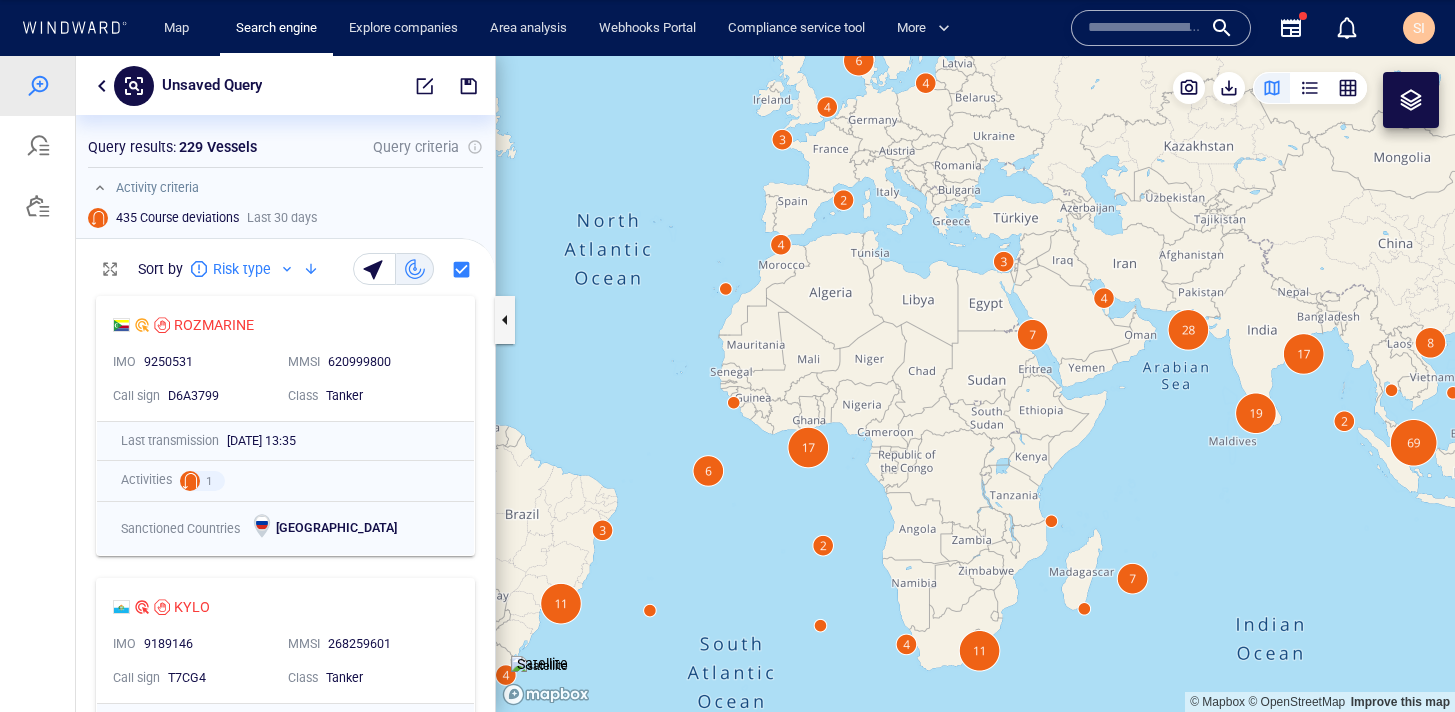 click at bounding box center [975, 384] 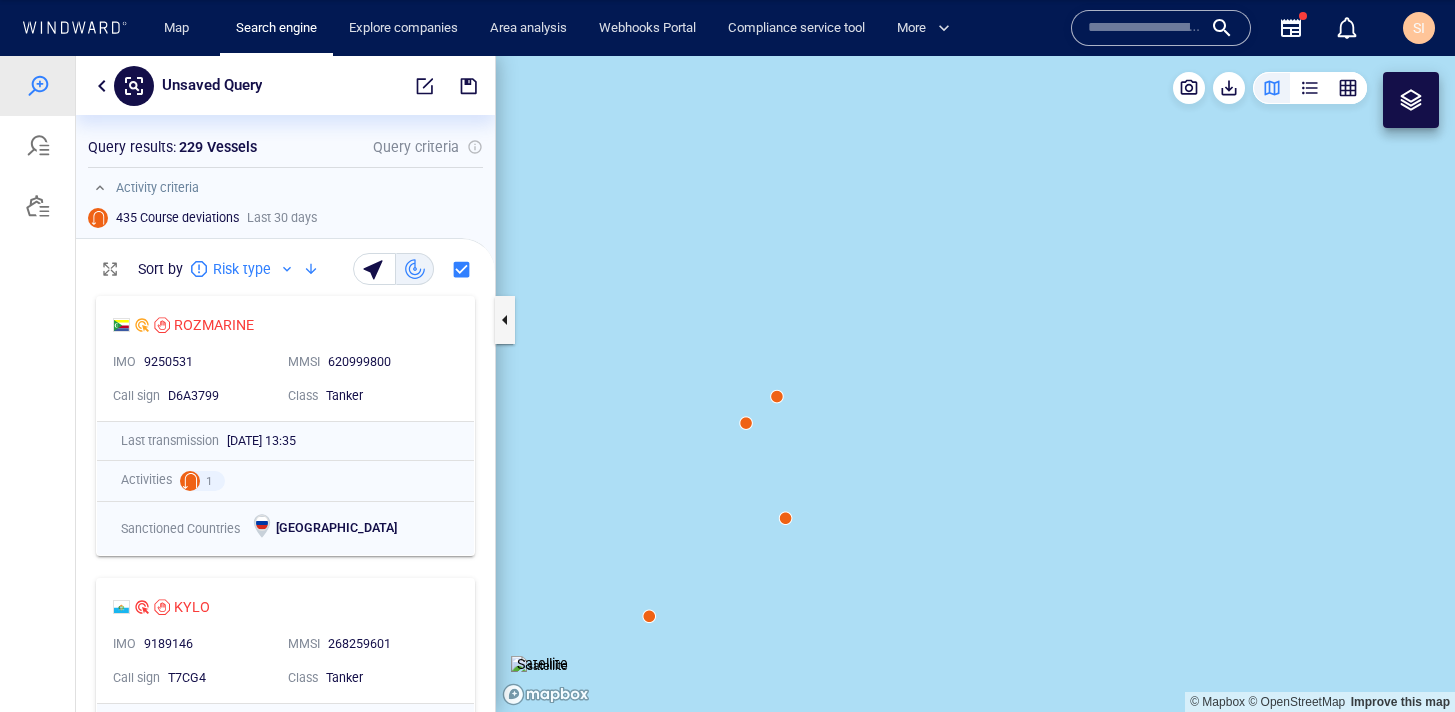 click at bounding box center (975, 384) 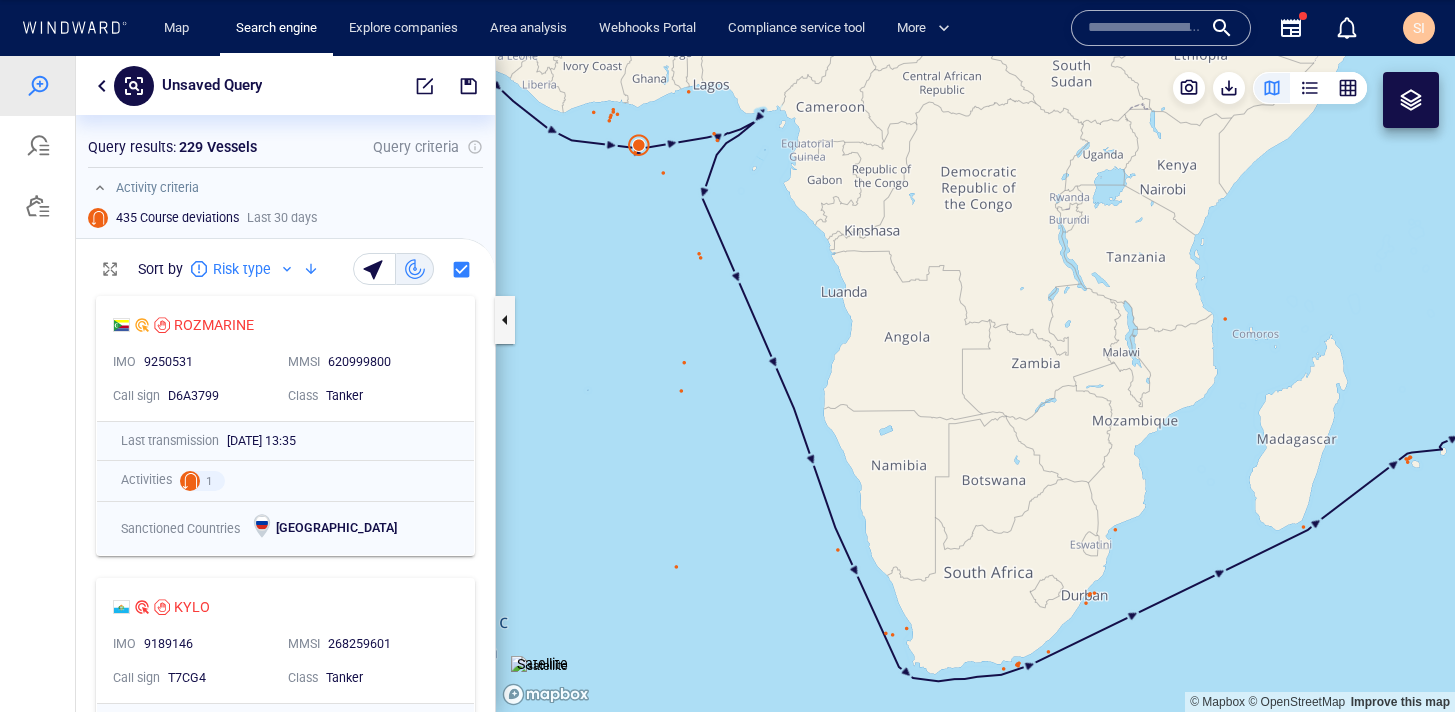drag, startPoint x: 780, startPoint y: 392, endPoint x: 805, endPoint y: 455, distance: 67.77905 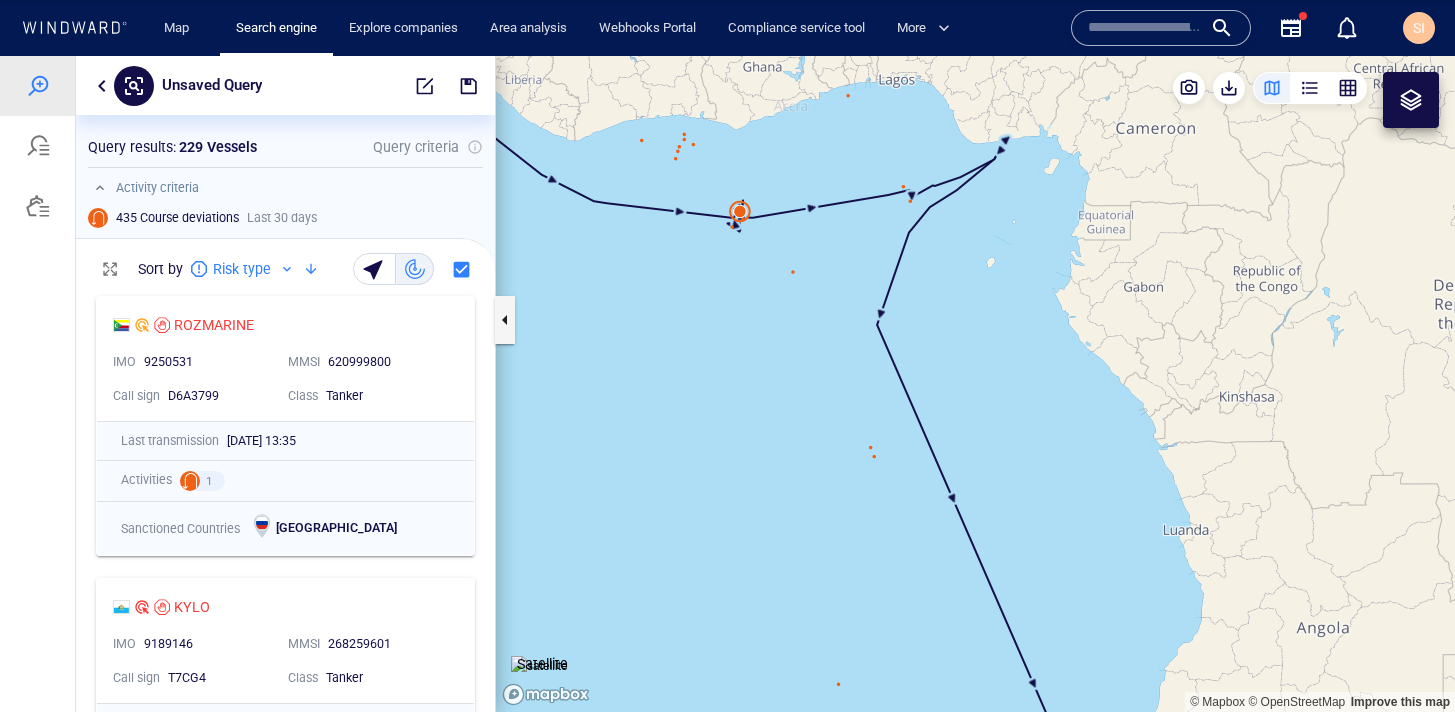 drag, startPoint x: 714, startPoint y: 169, endPoint x: 754, endPoint y: 546, distance: 379.1161 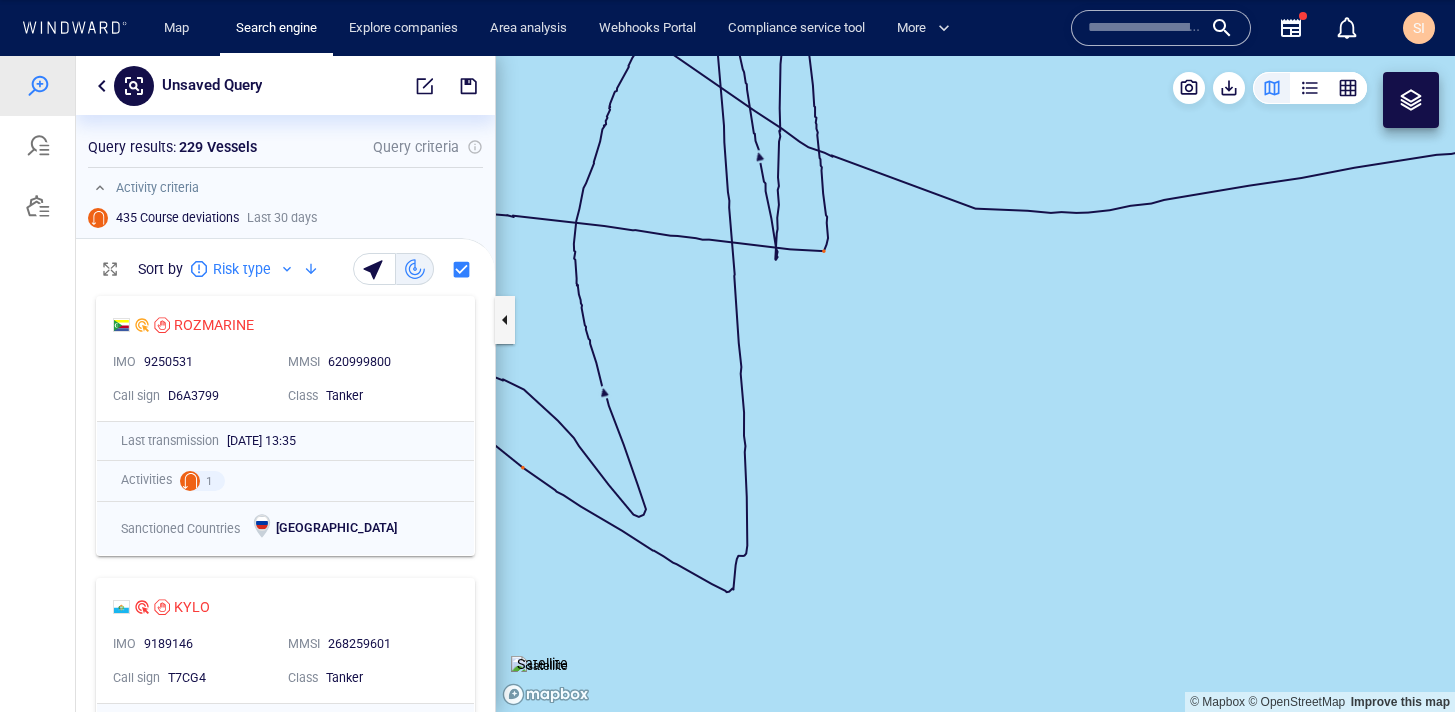 drag, startPoint x: 739, startPoint y: 359, endPoint x: 765, endPoint y: 520, distance: 163.08586 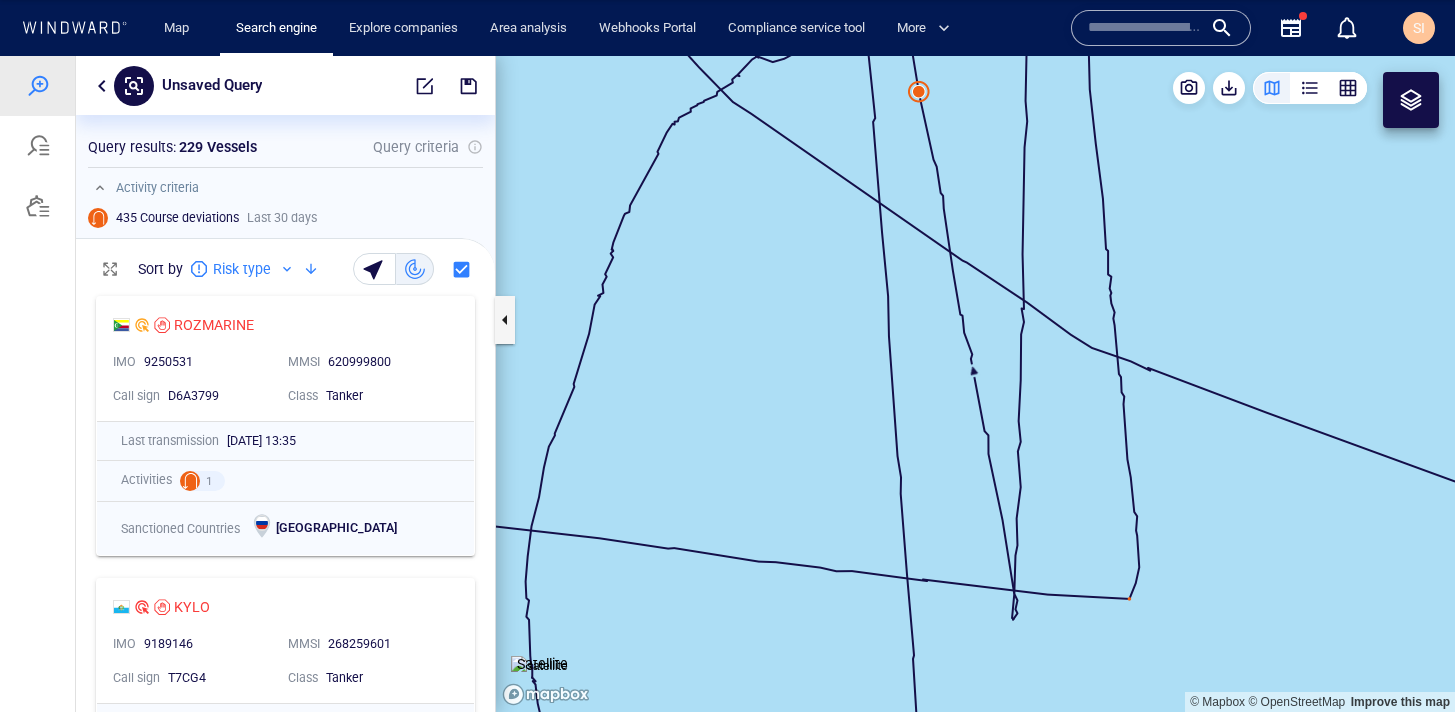 drag, startPoint x: 705, startPoint y: 192, endPoint x: 767, endPoint y: 439, distance: 254.66252 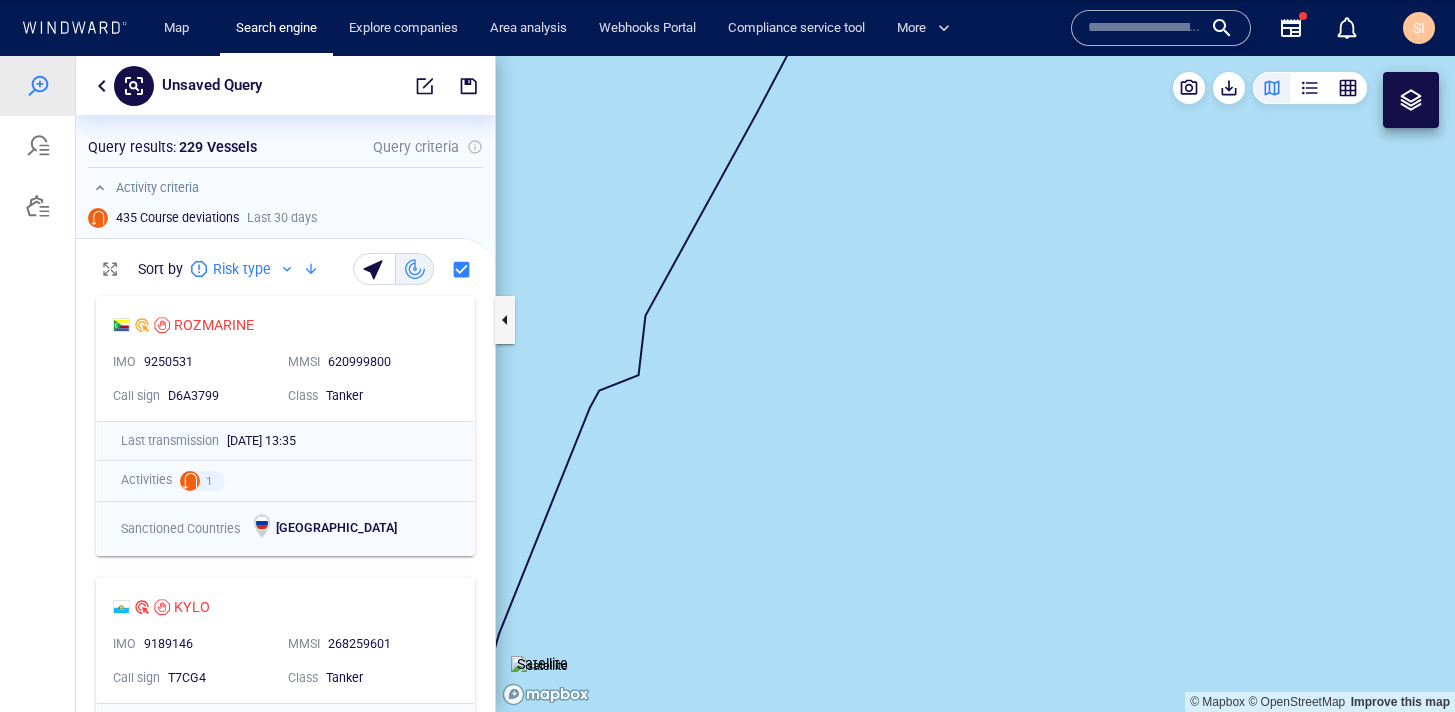 drag, startPoint x: 737, startPoint y: 357, endPoint x: 828, endPoint y: 561, distance: 223.37636 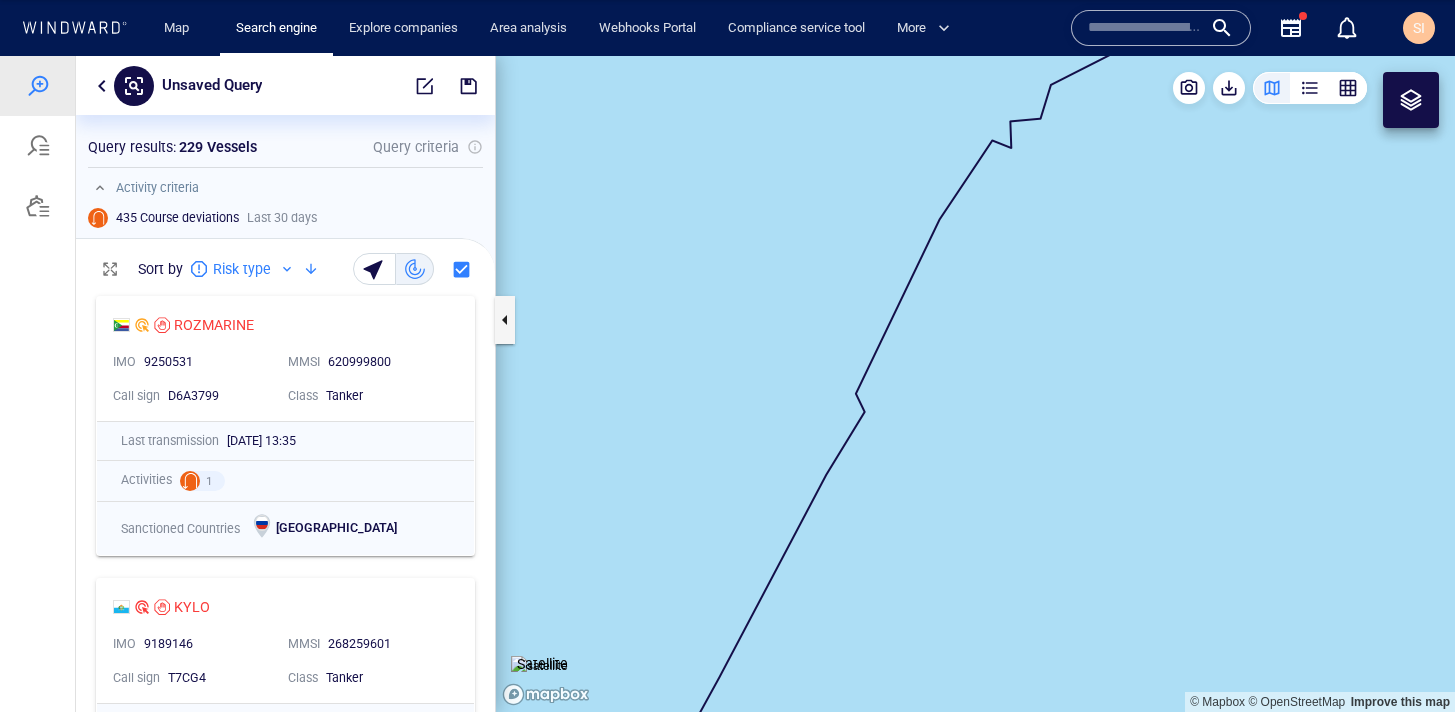 drag, startPoint x: 1023, startPoint y: 363, endPoint x: 988, endPoint y: 424, distance: 70.327805 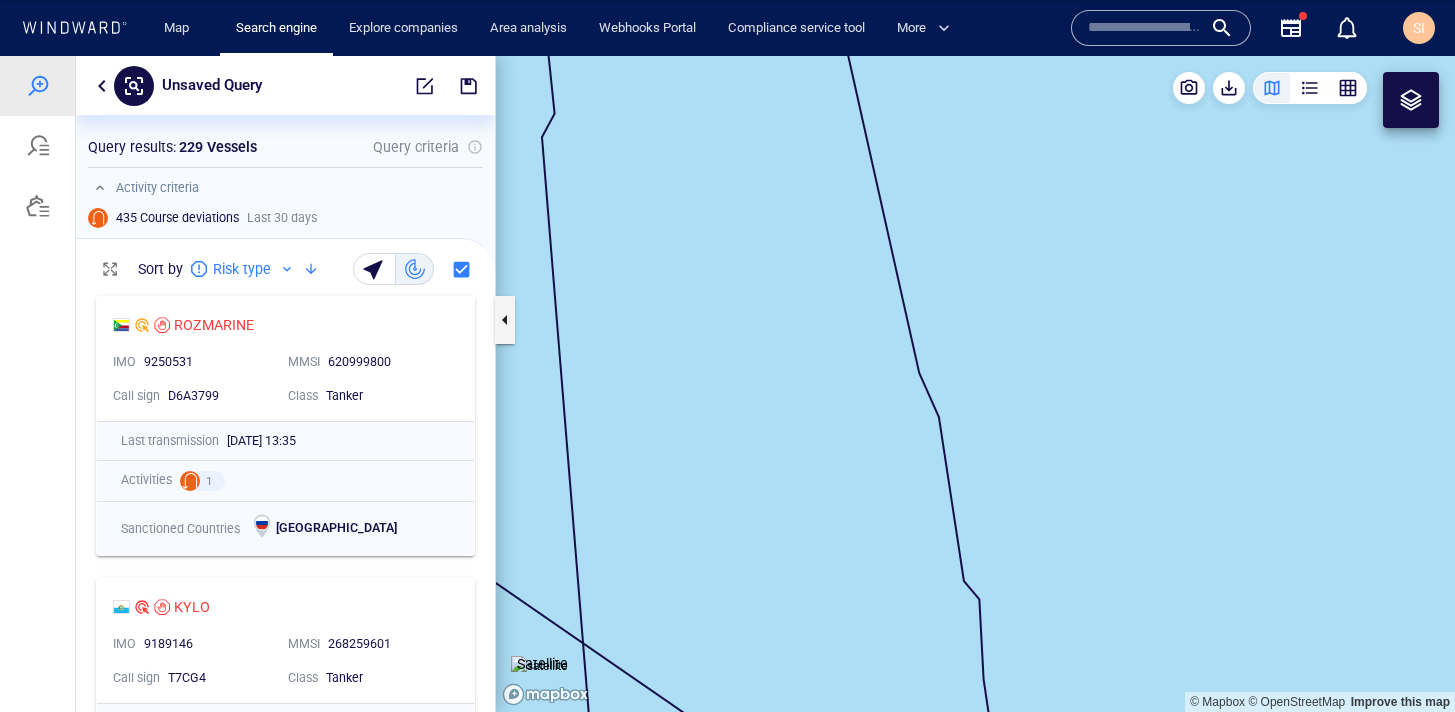 drag, startPoint x: 962, startPoint y: 227, endPoint x: 991, endPoint y: 472, distance: 246.71036 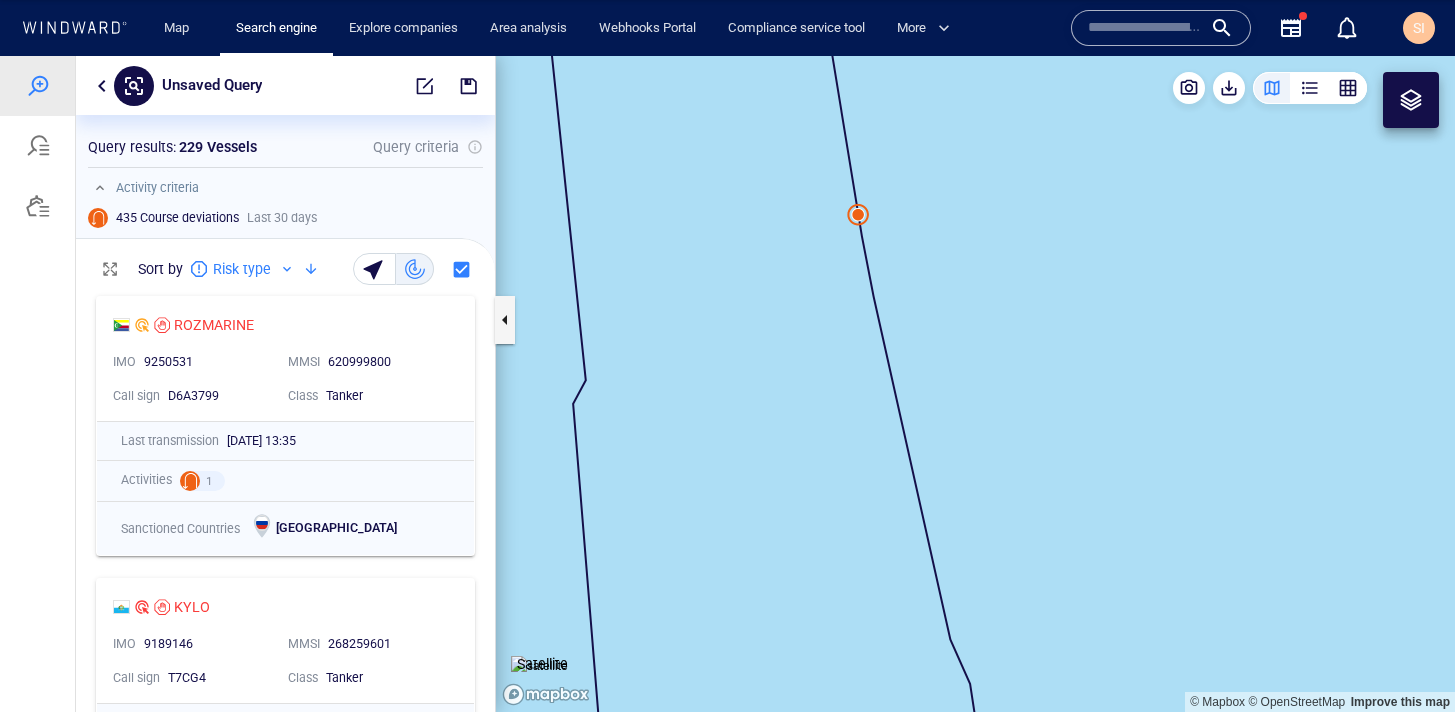 click at bounding box center [975, 384] 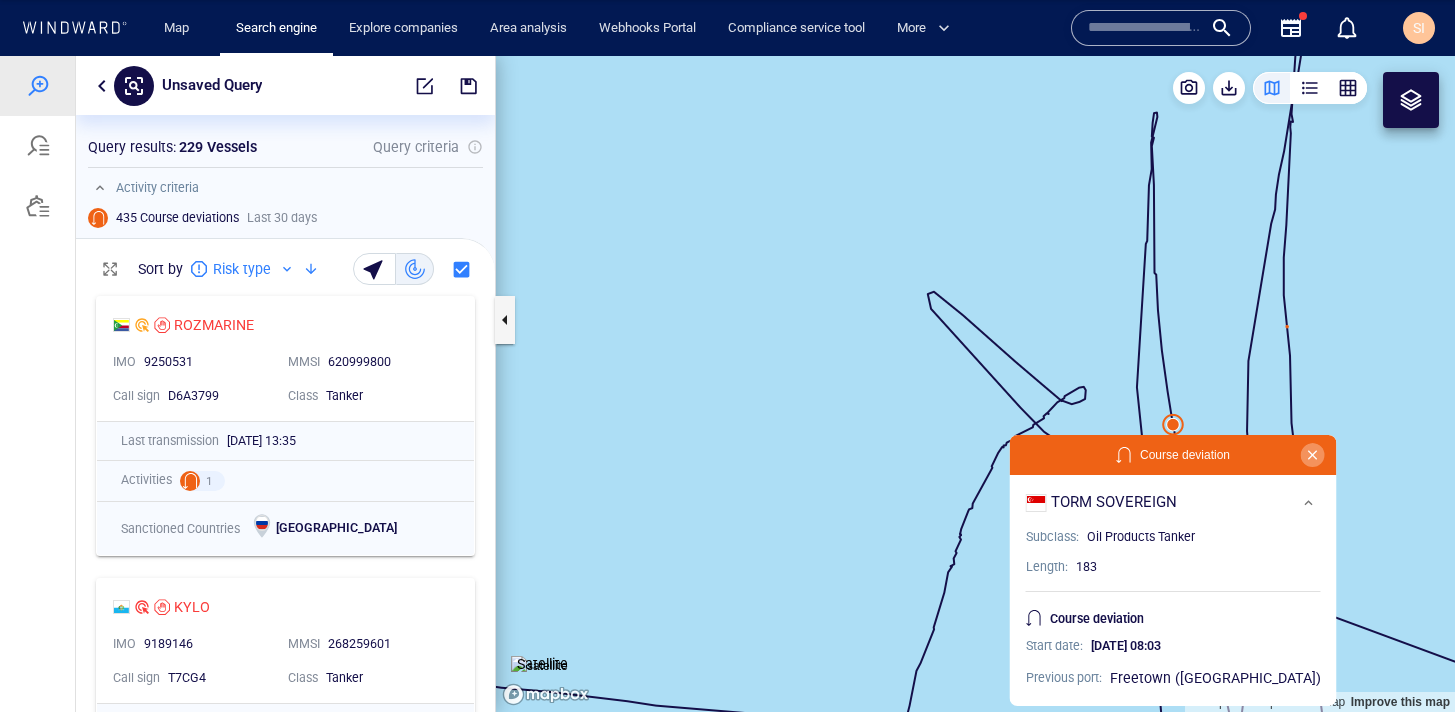 click at bounding box center [1313, 455] 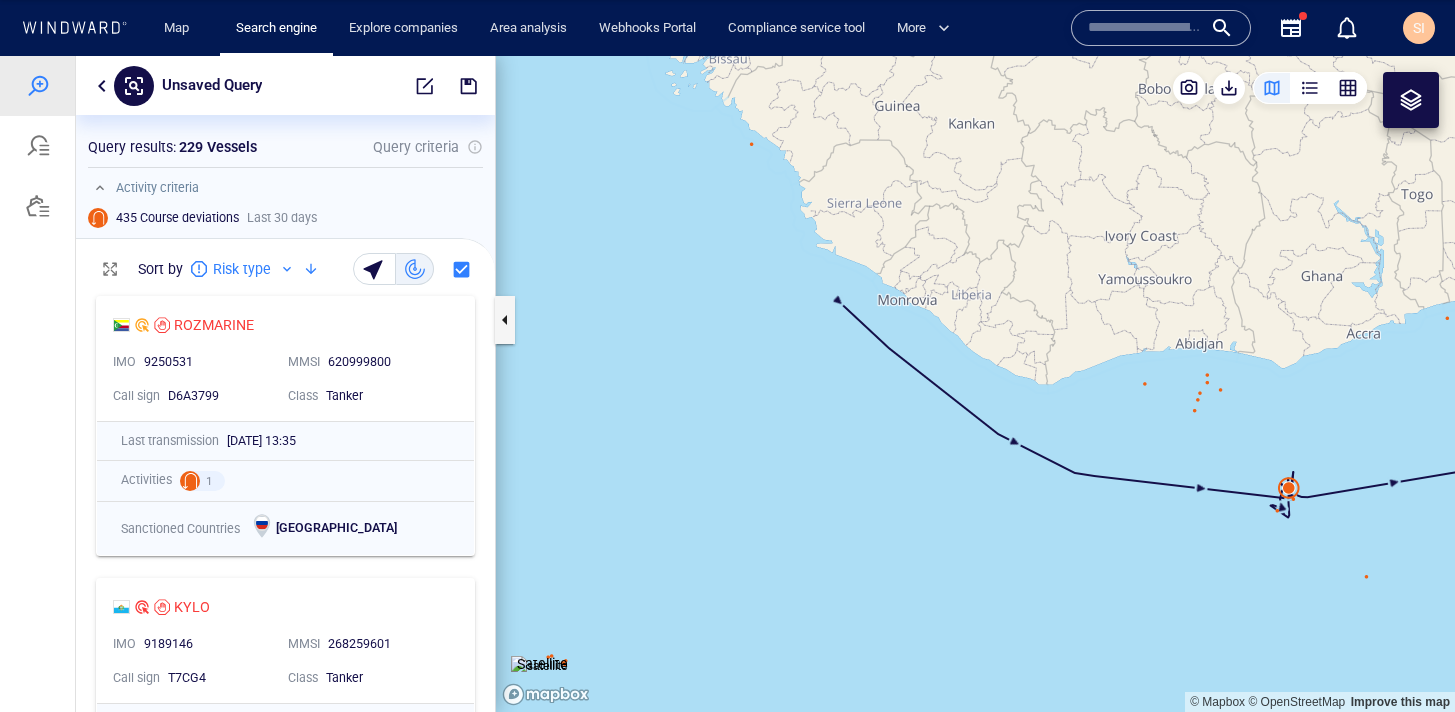 drag, startPoint x: 1229, startPoint y: 494, endPoint x: 827, endPoint y: 449, distance: 404.5108 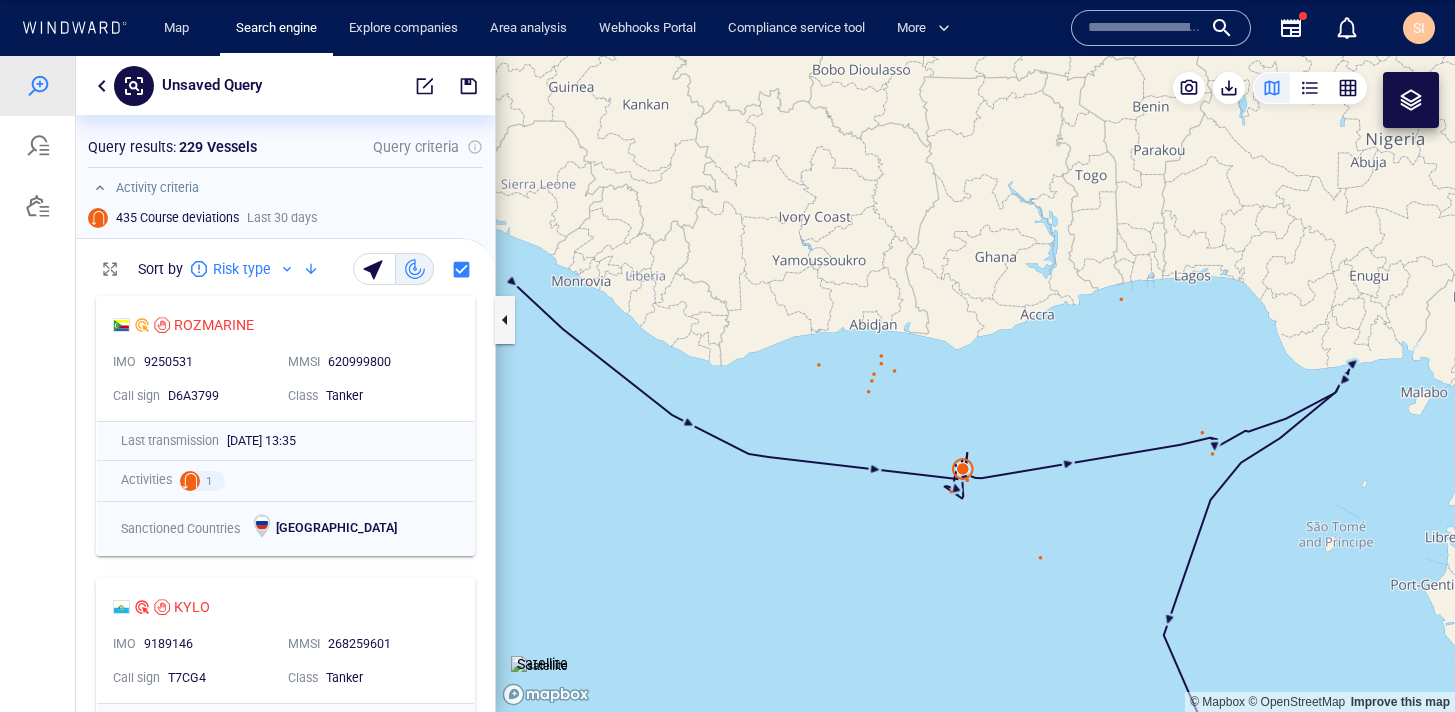 drag, startPoint x: 825, startPoint y: 449, endPoint x: 1096, endPoint y: 508, distance: 277.34814 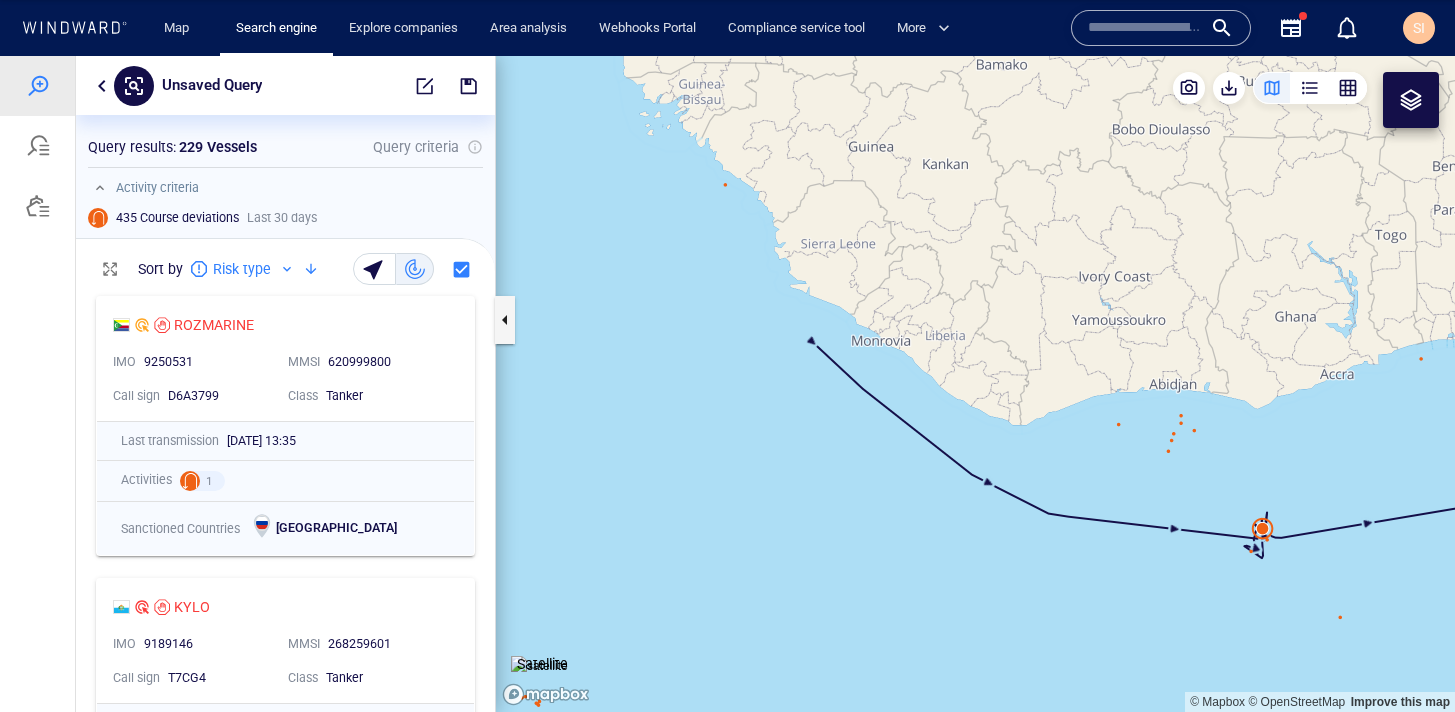 click at bounding box center (975, 384) 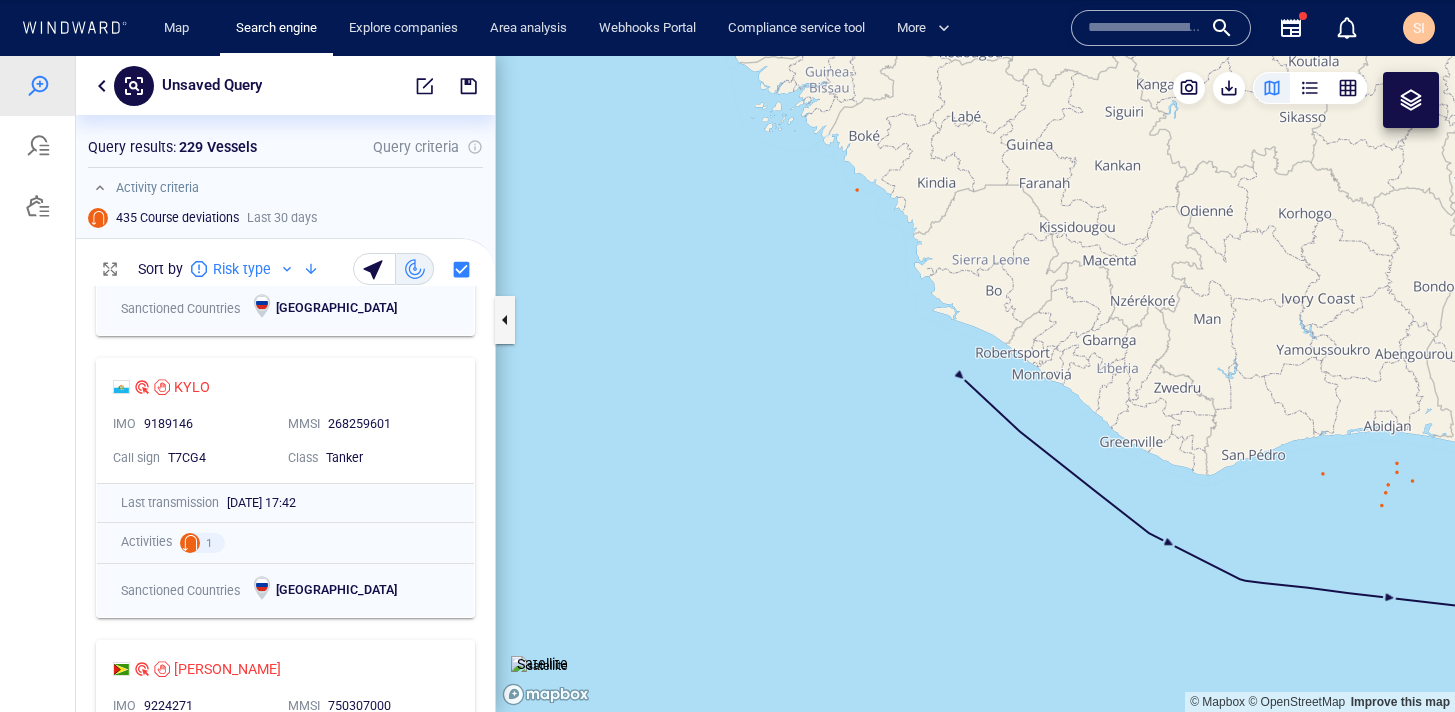 scroll, scrollTop: 0, scrollLeft: 0, axis: both 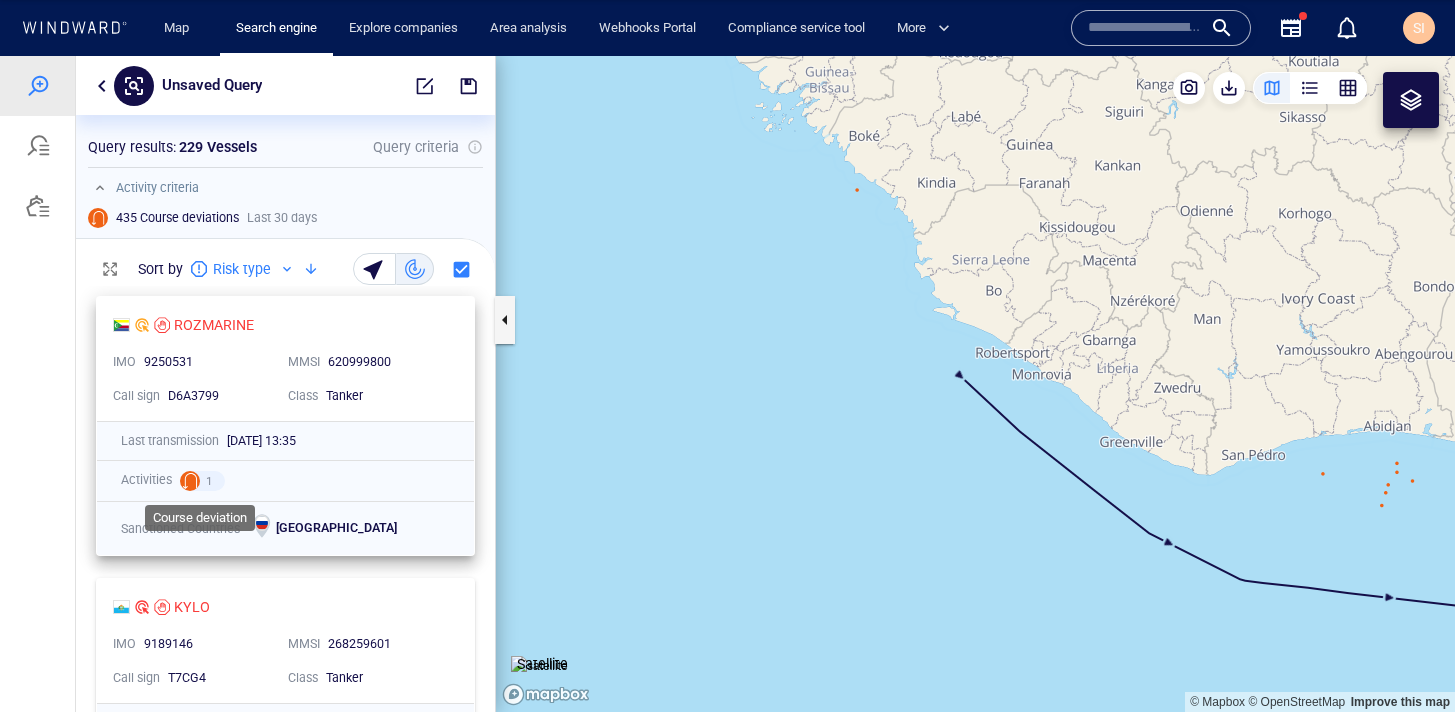 click at bounding box center [190, 481] 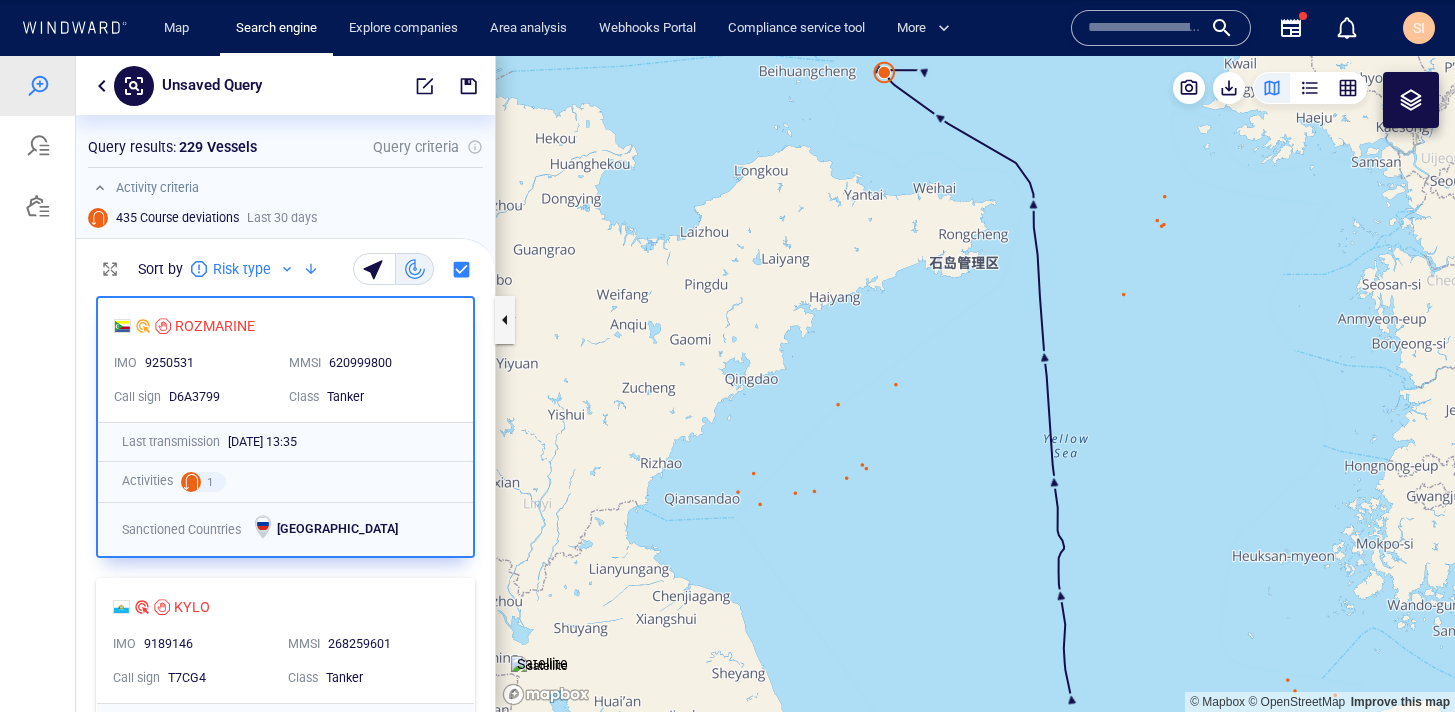 drag, startPoint x: 983, startPoint y: 336, endPoint x: 1002, endPoint y: 500, distance: 165.09694 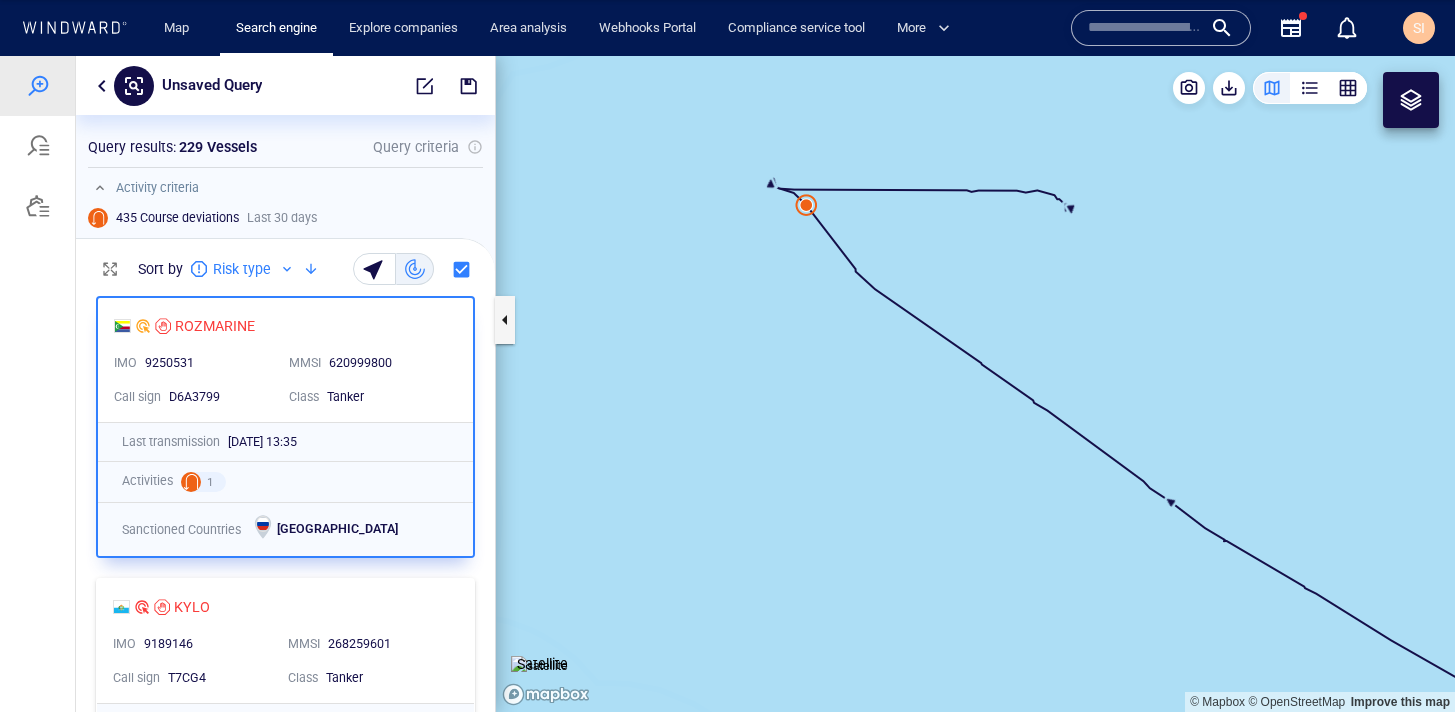 drag, startPoint x: 834, startPoint y: 264, endPoint x: 879, endPoint y: 467, distance: 207.92787 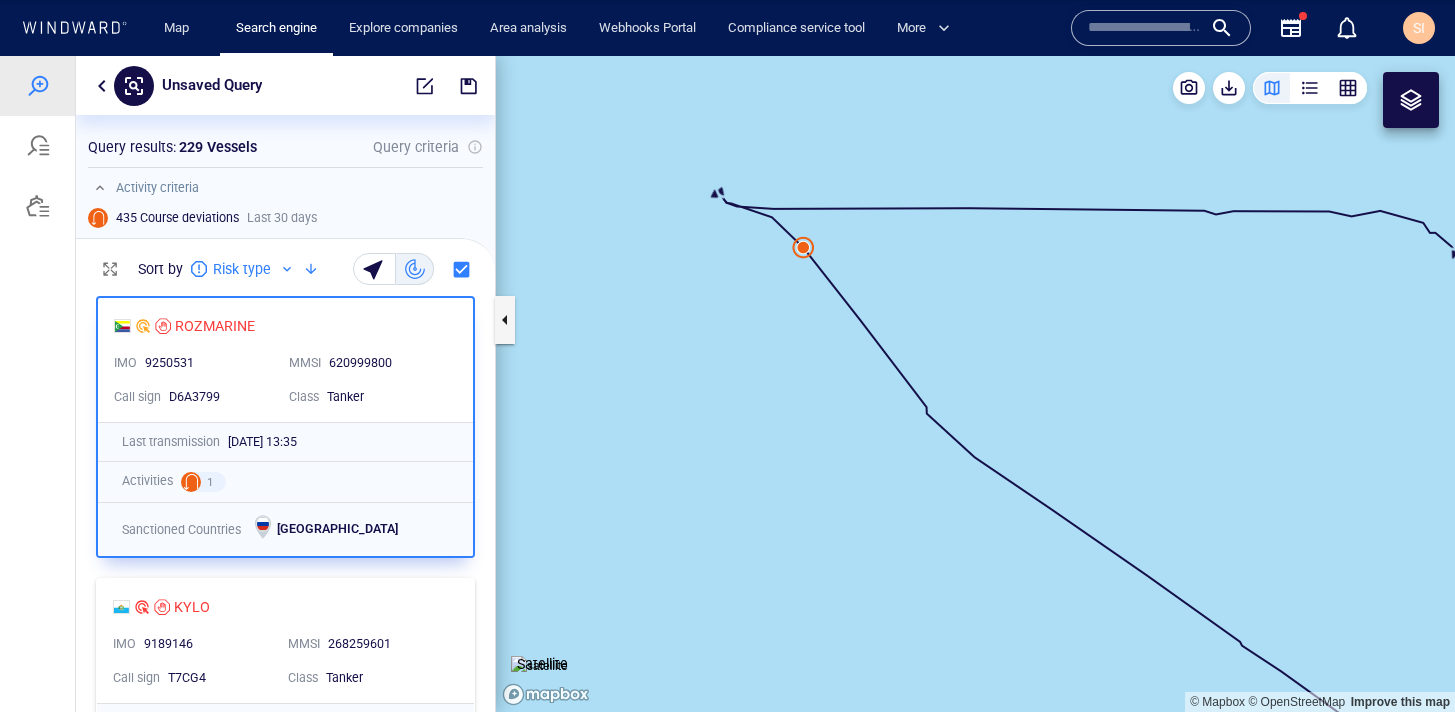 click at bounding box center [975, 384] 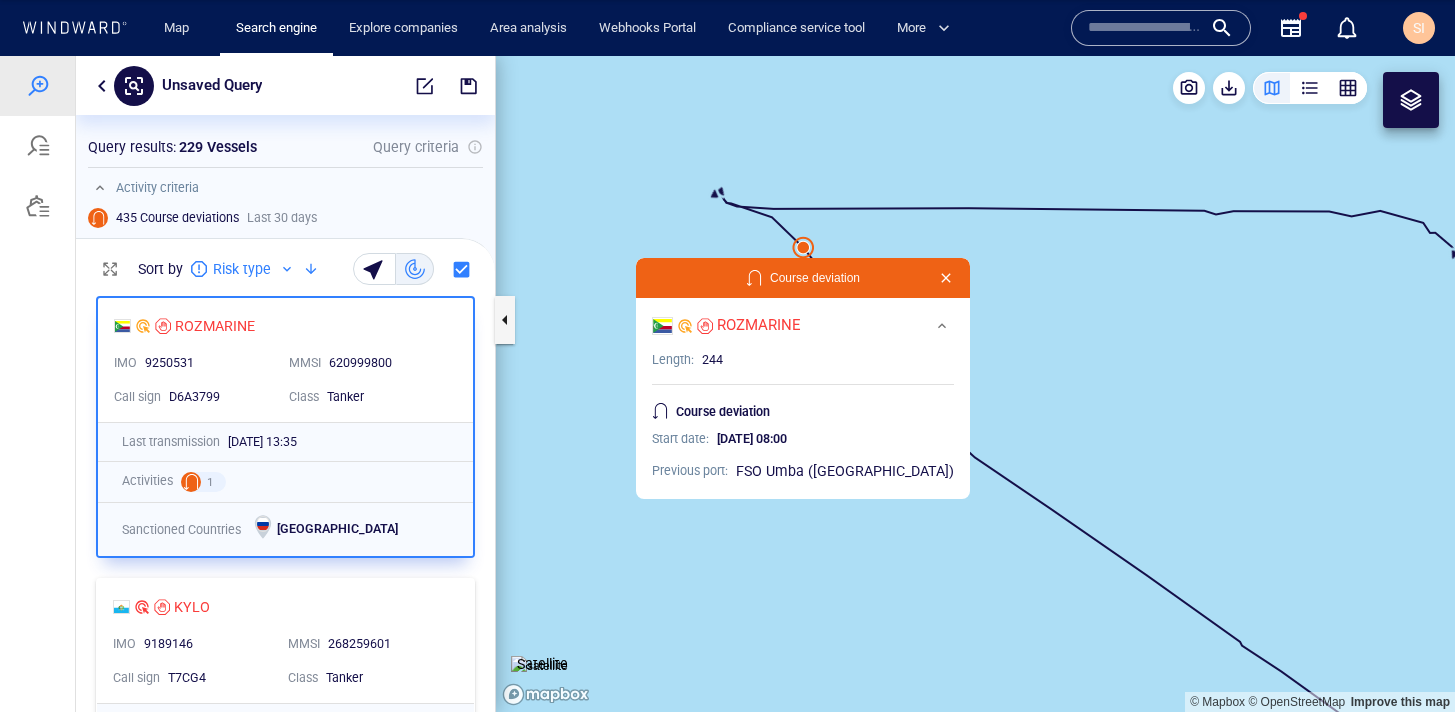 click at bounding box center [946, 278] 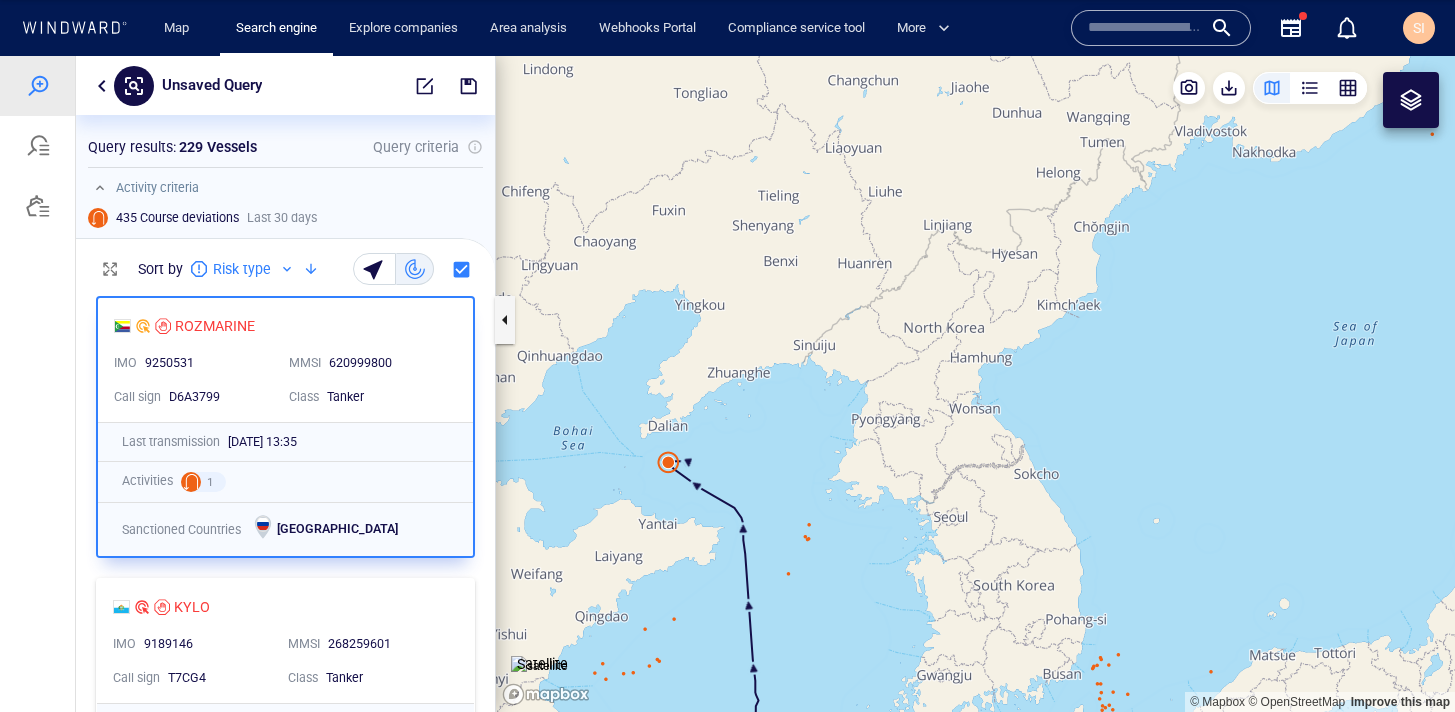 drag, startPoint x: 952, startPoint y: 344, endPoint x: 703, endPoint y: 464, distance: 276.40732 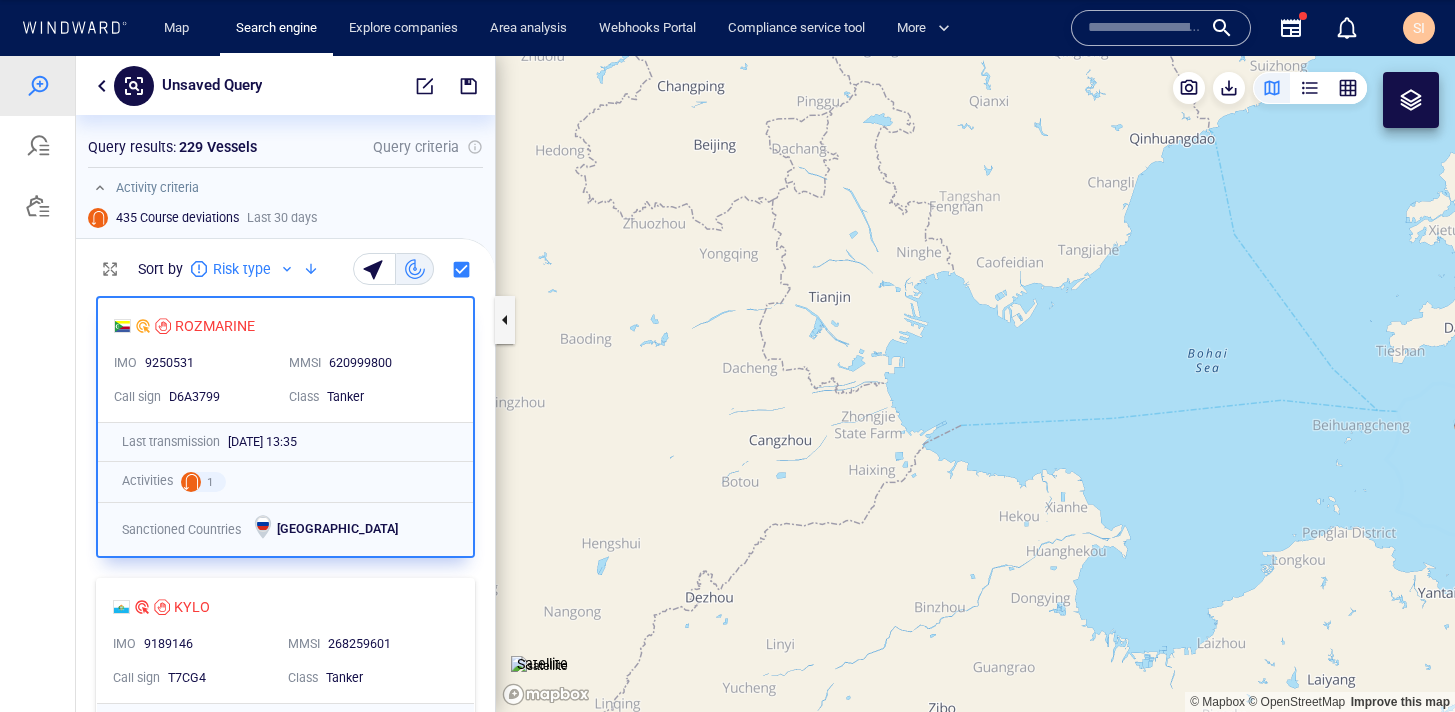 drag, startPoint x: 949, startPoint y: 450, endPoint x: 644, endPoint y: 435, distance: 305.36862 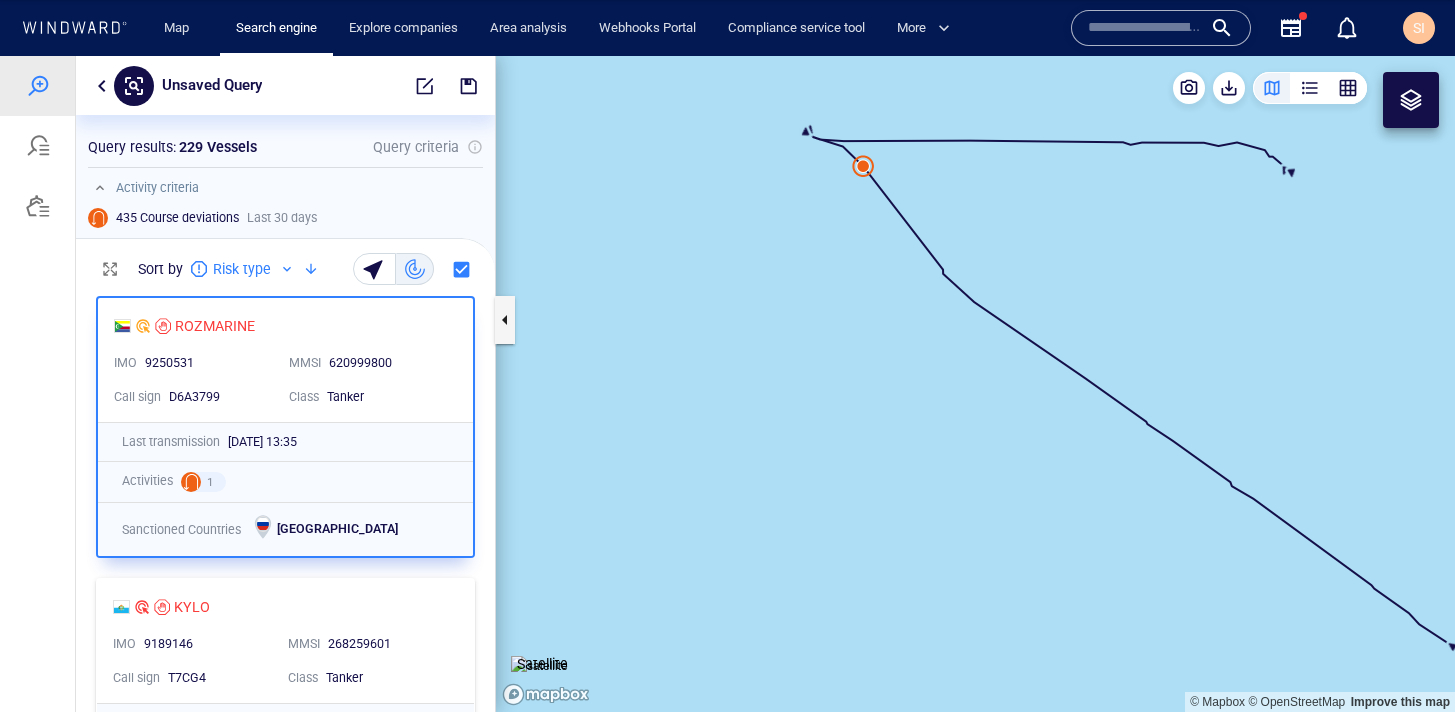 drag, startPoint x: 878, startPoint y: 324, endPoint x: 881, endPoint y: 535, distance: 211.02133 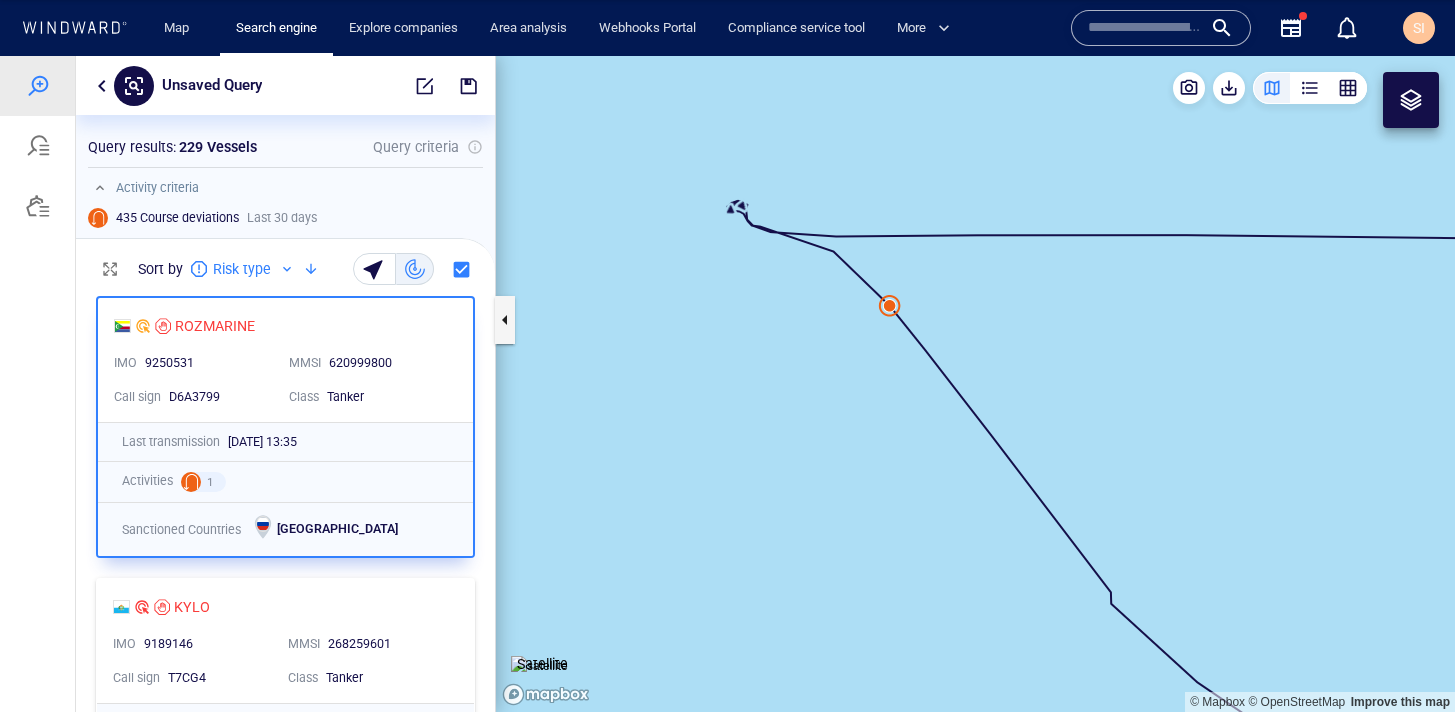 click at bounding box center [975, 384] 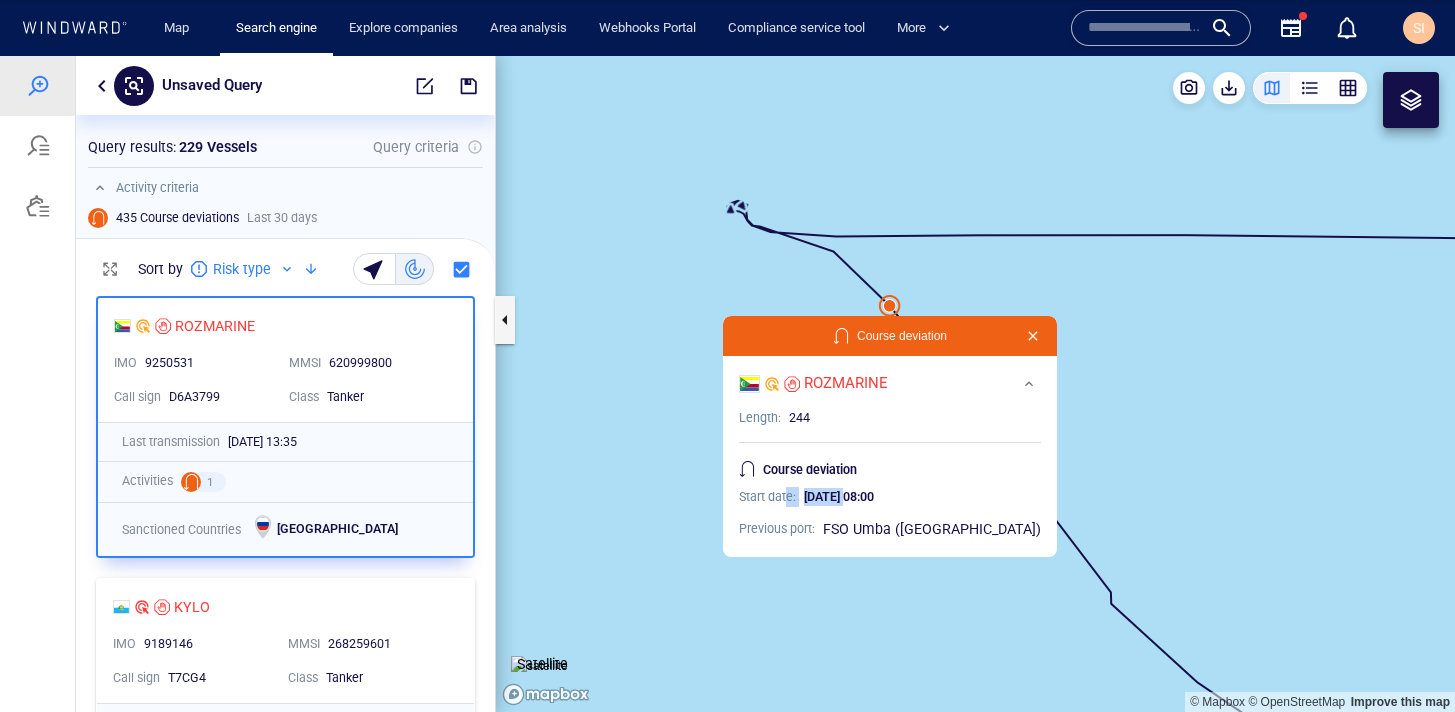 drag, startPoint x: 829, startPoint y: 500, endPoint x: 919, endPoint y: 498, distance: 90.02222 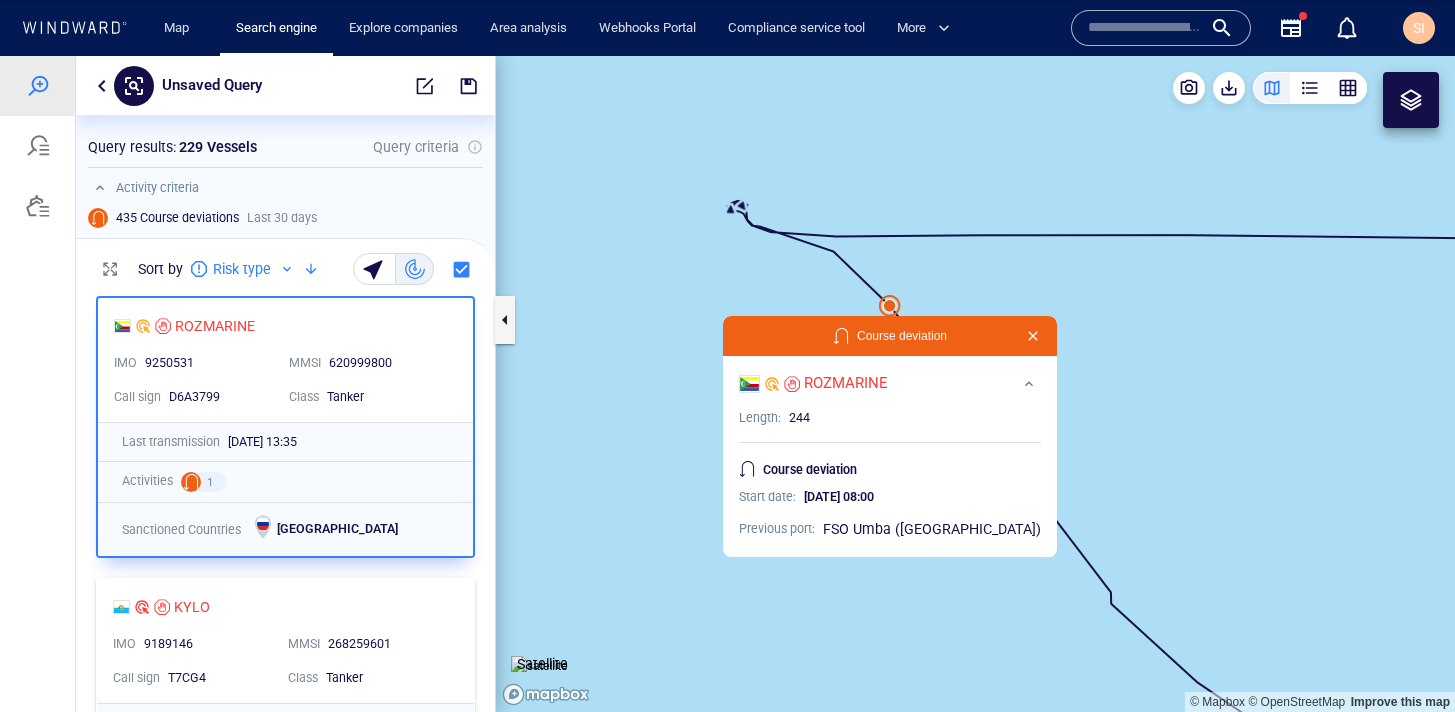 click on "244" at bounding box center [915, 418] 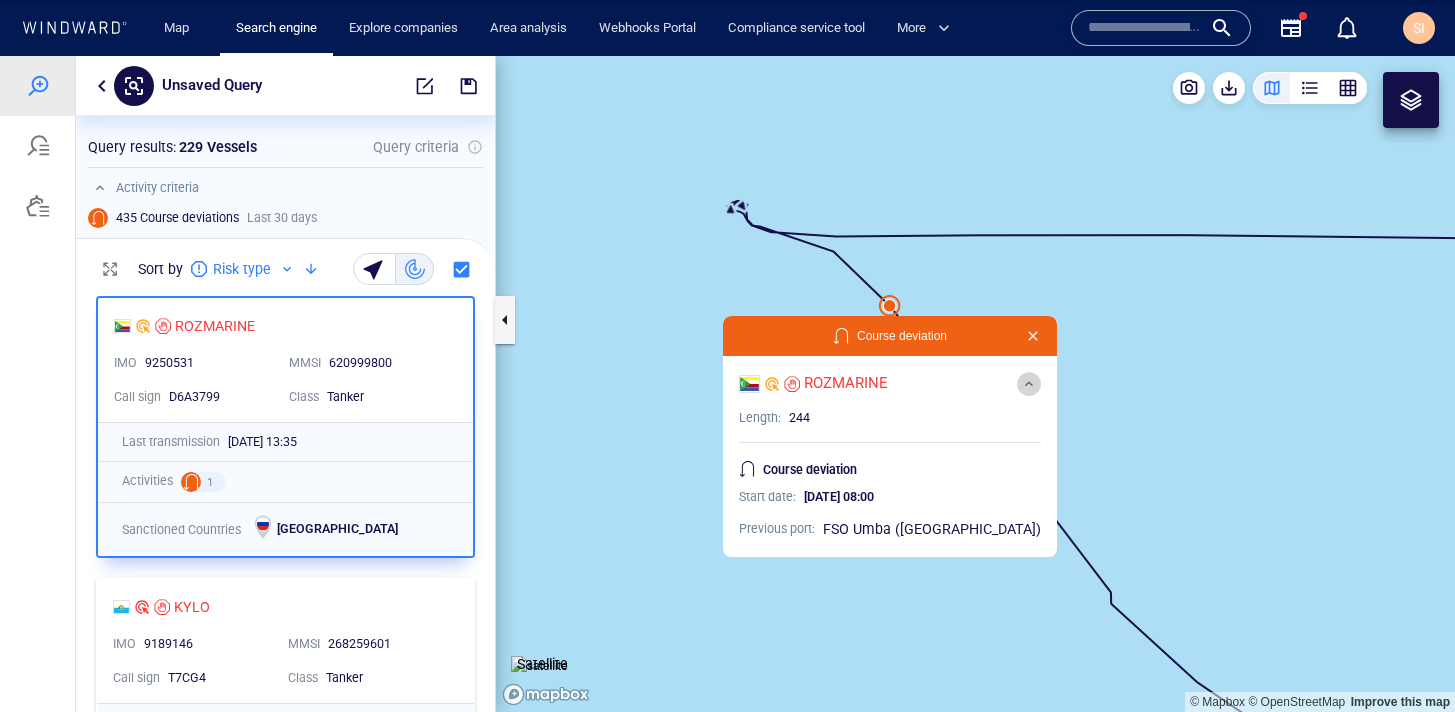 click at bounding box center (1029, 384) 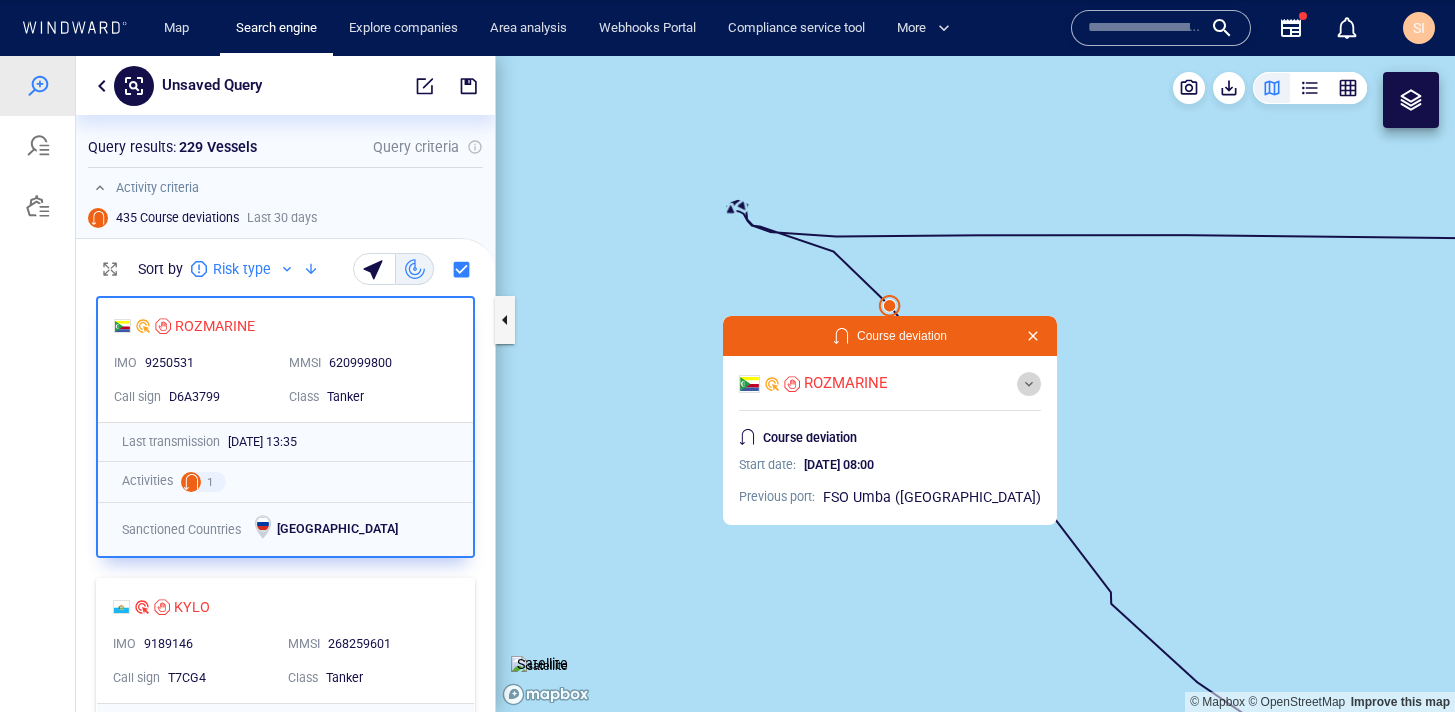 click at bounding box center (1029, 384) 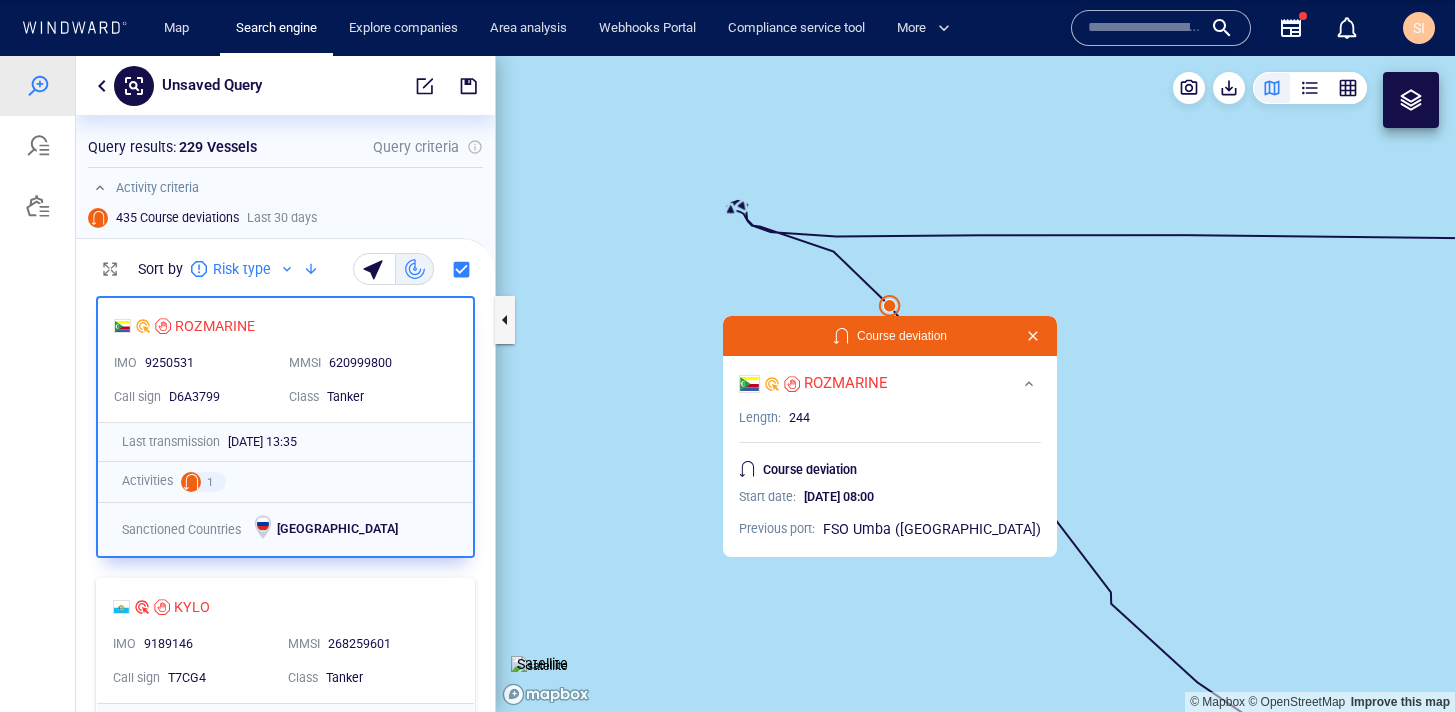 click at bounding box center (1033, 336) 